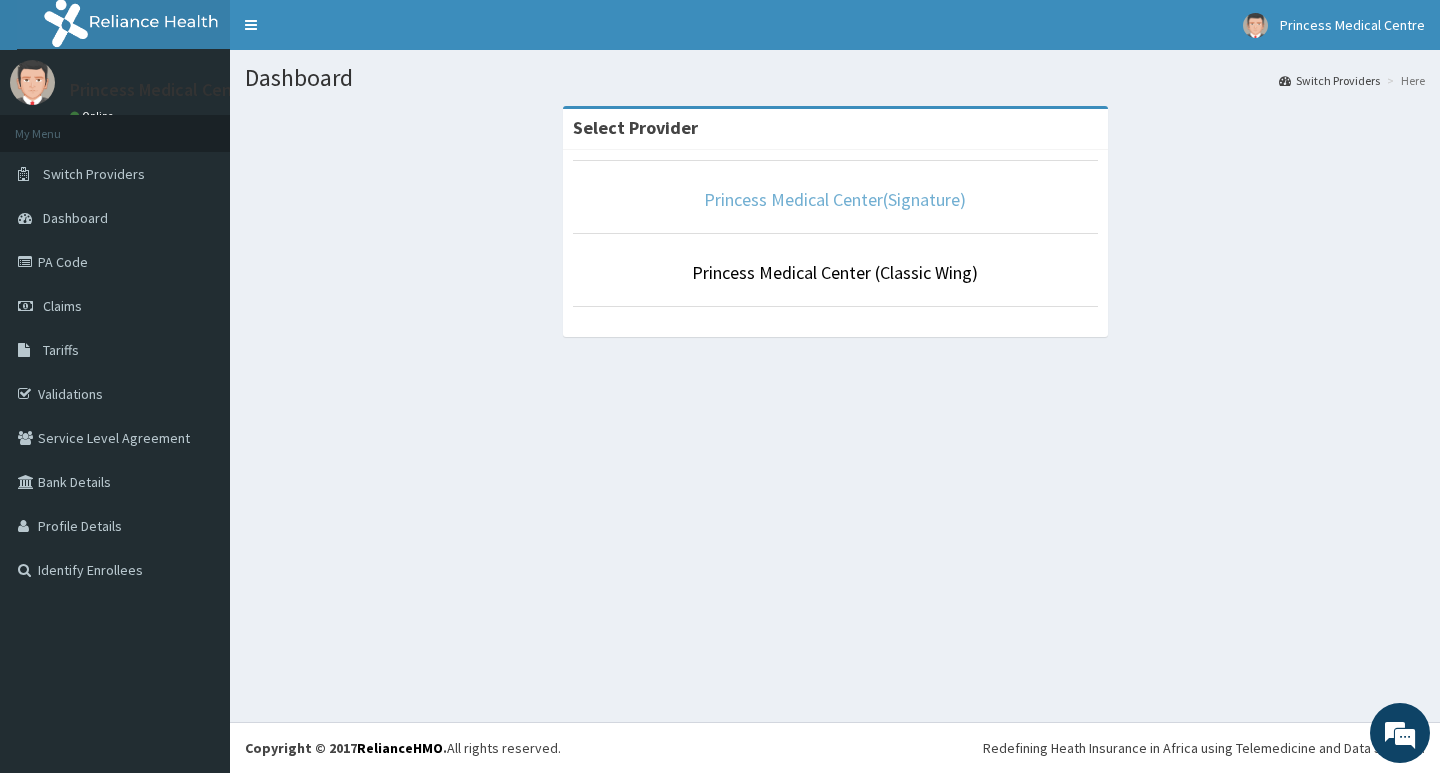 scroll, scrollTop: 0, scrollLeft: 0, axis: both 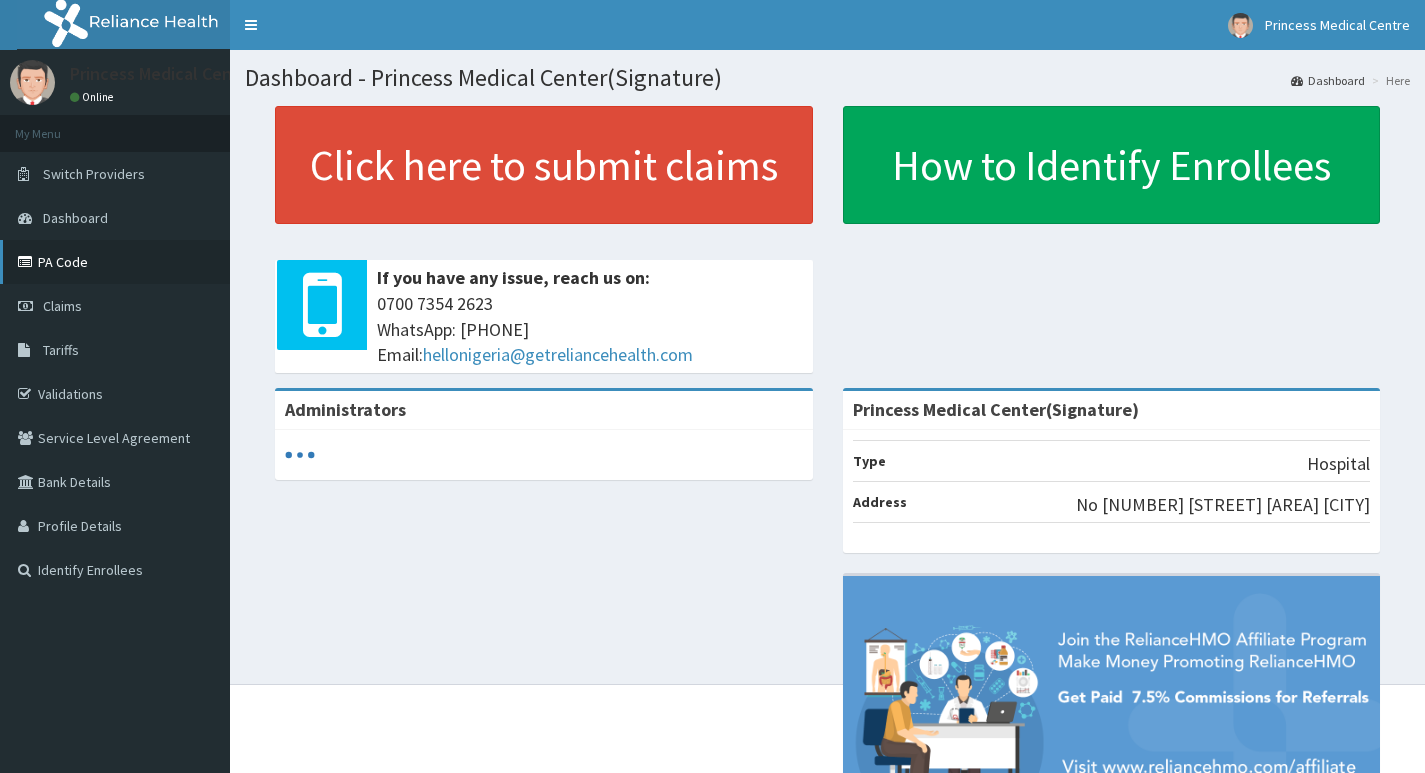 click on "PA Code" at bounding box center [115, 262] 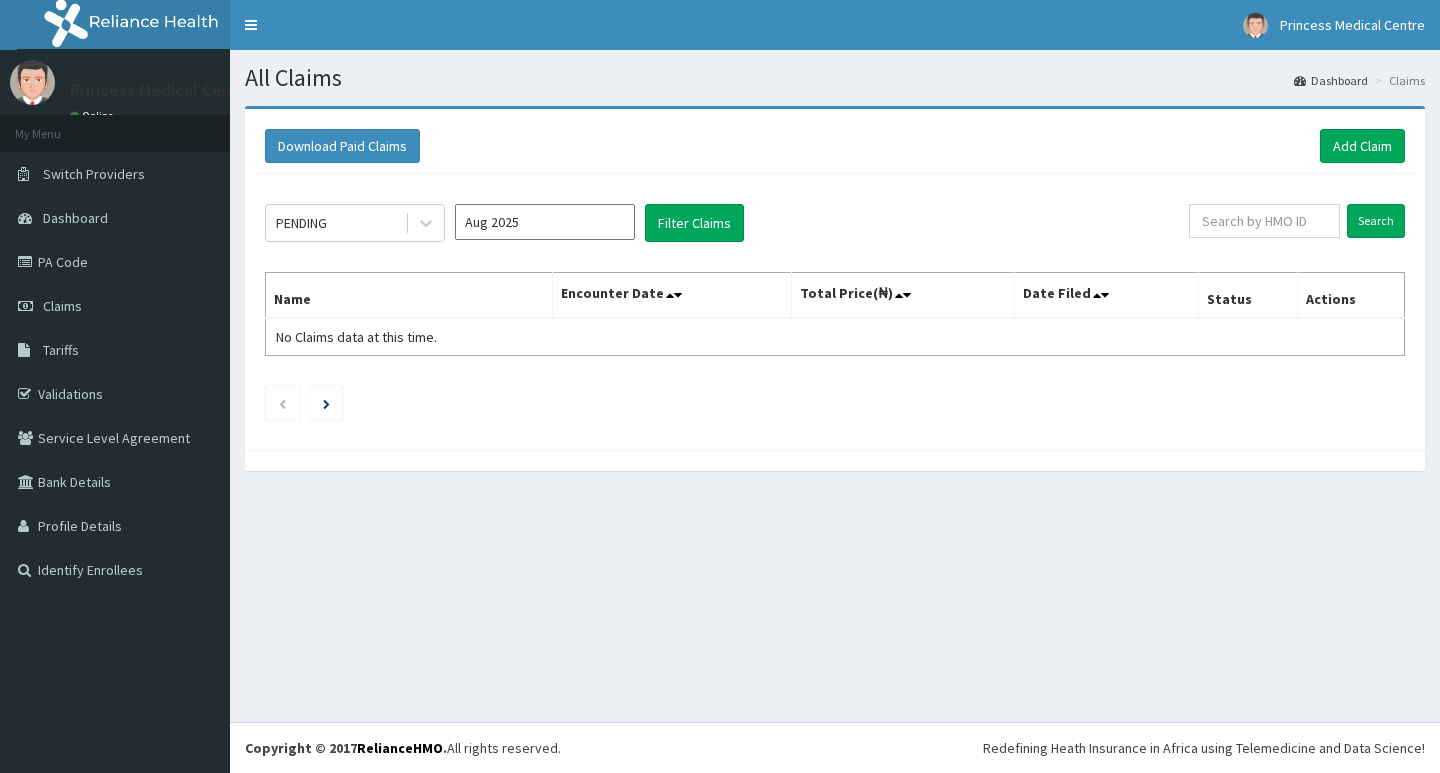 scroll, scrollTop: 0, scrollLeft: 0, axis: both 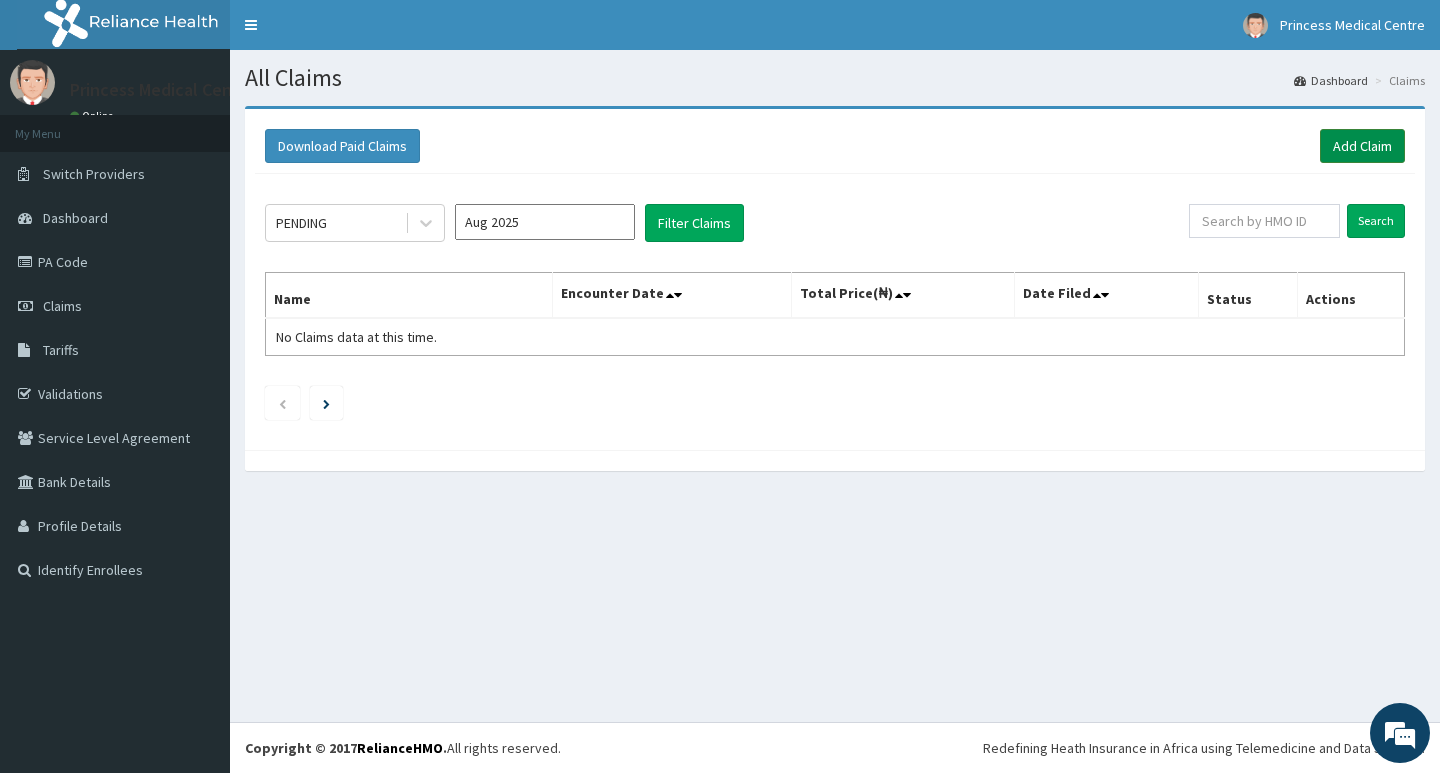 click on "Add Claim" at bounding box center [1362, 146] 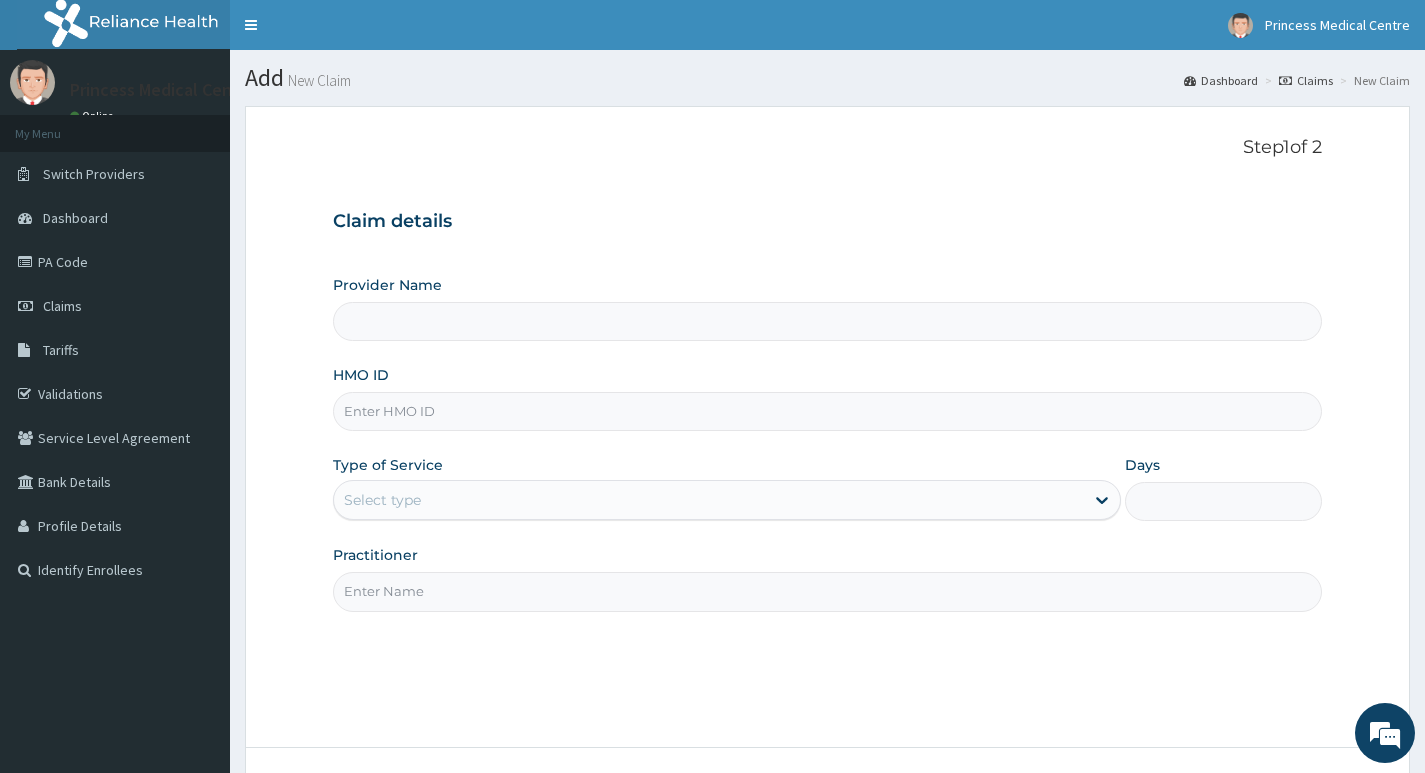 scroll, scrollTop: 0, scrollLeft: 0, axis: both 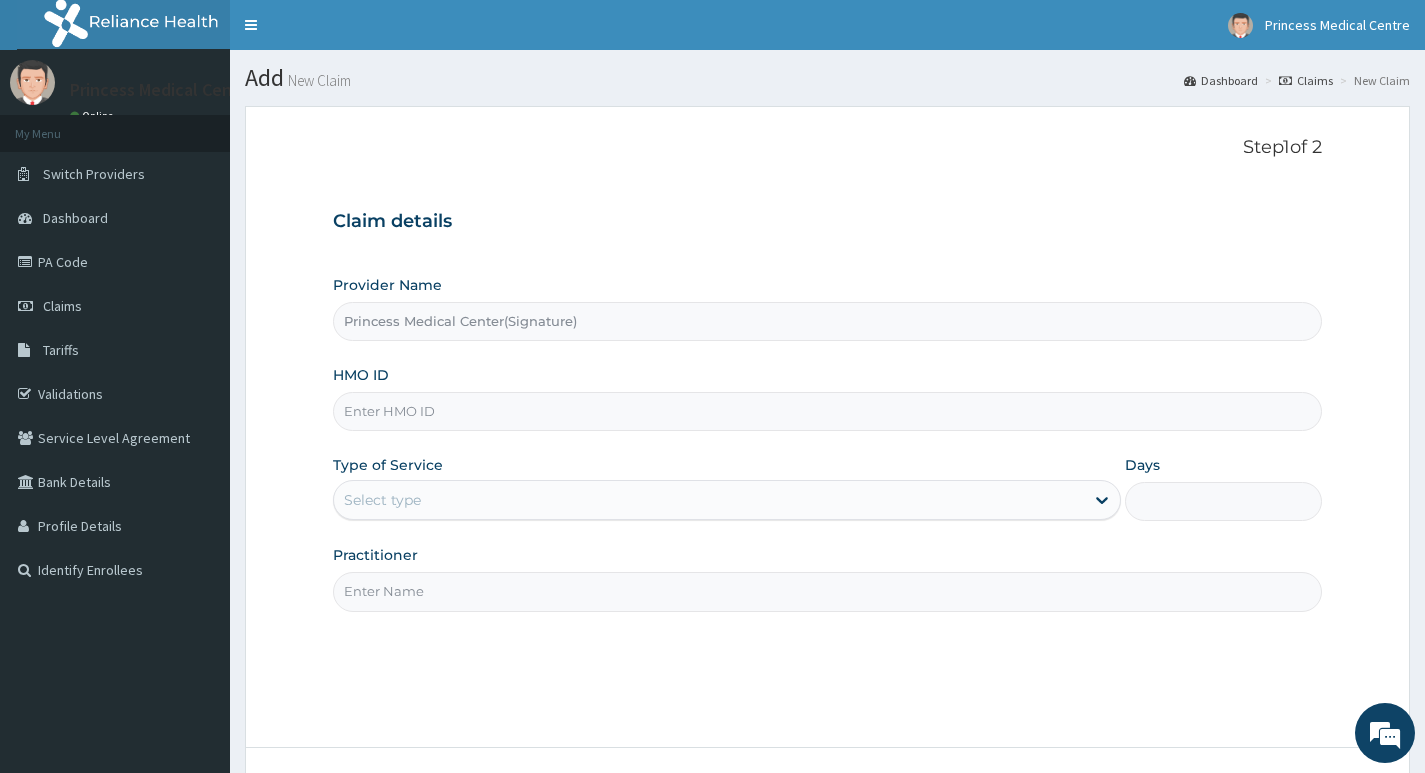 paste on "OCV/10032/A" 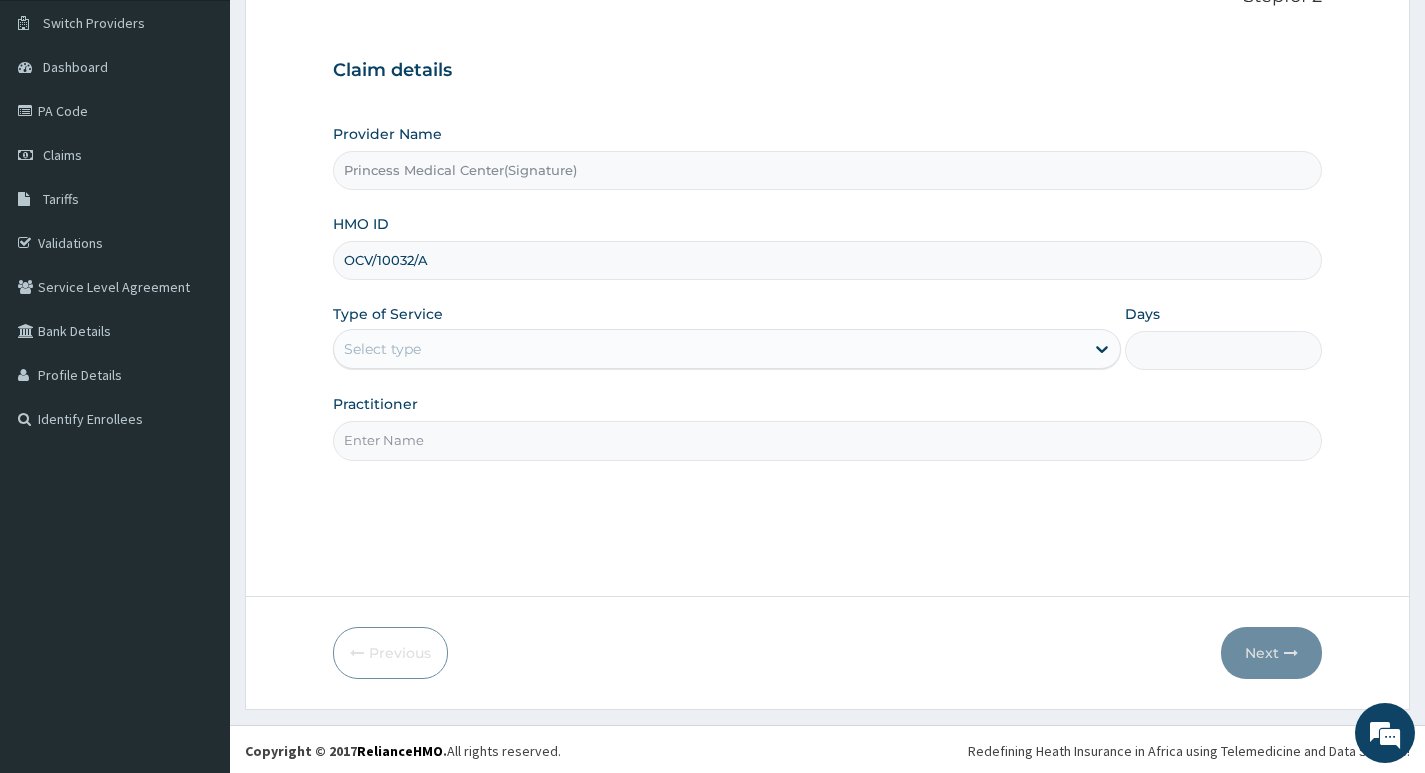 scroll, scrollTop: 154, scrollLeft: 0, axis: vertical 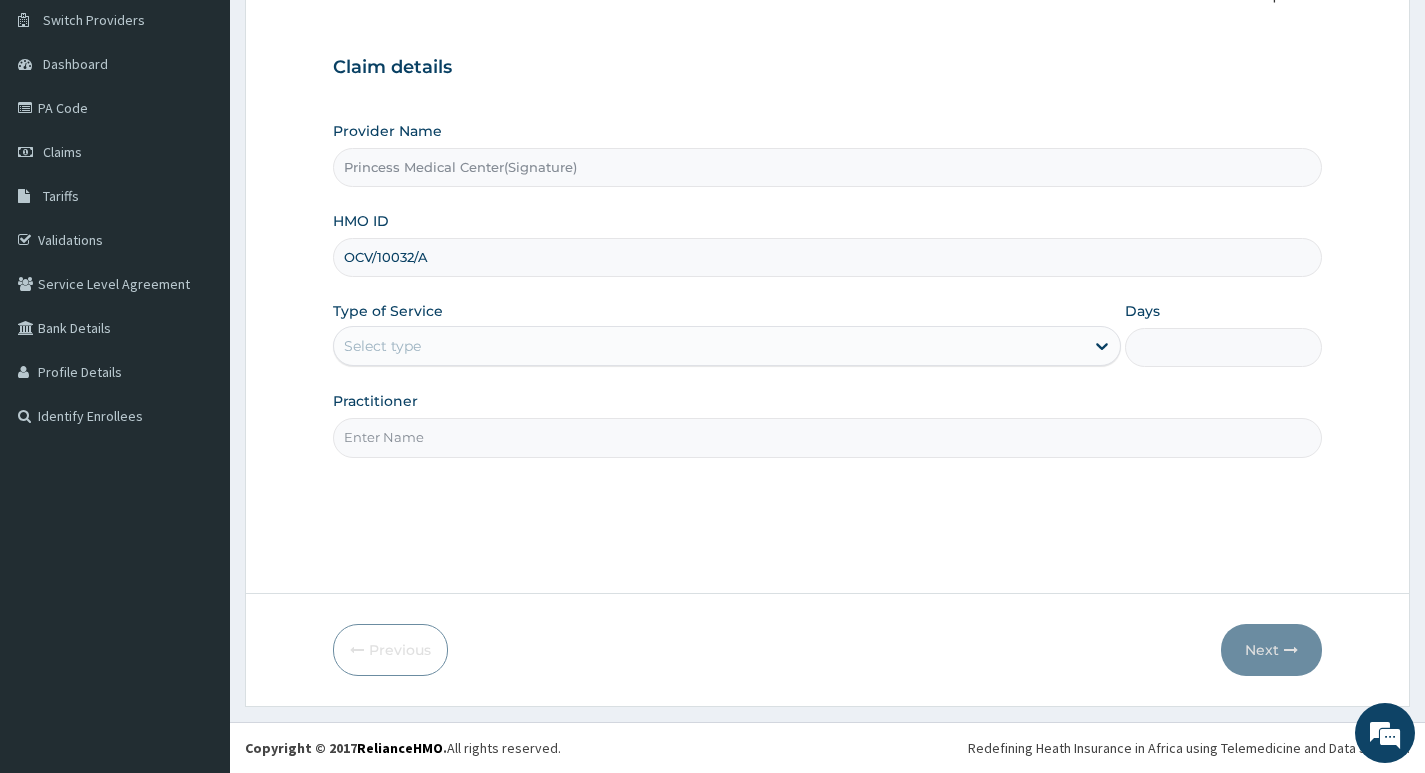 type on "OCV/10032/A" 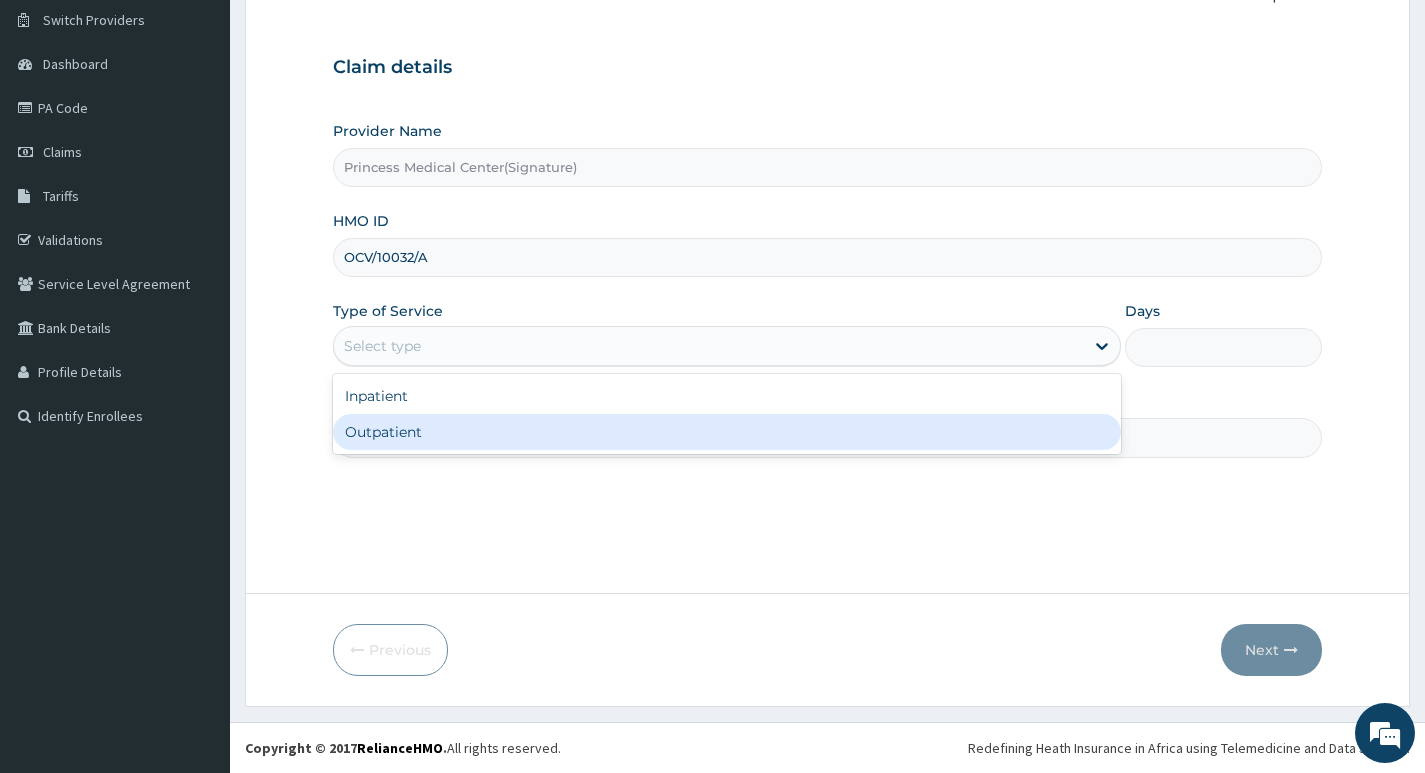 click on "Outpatient" at bounding box center [727, 432] 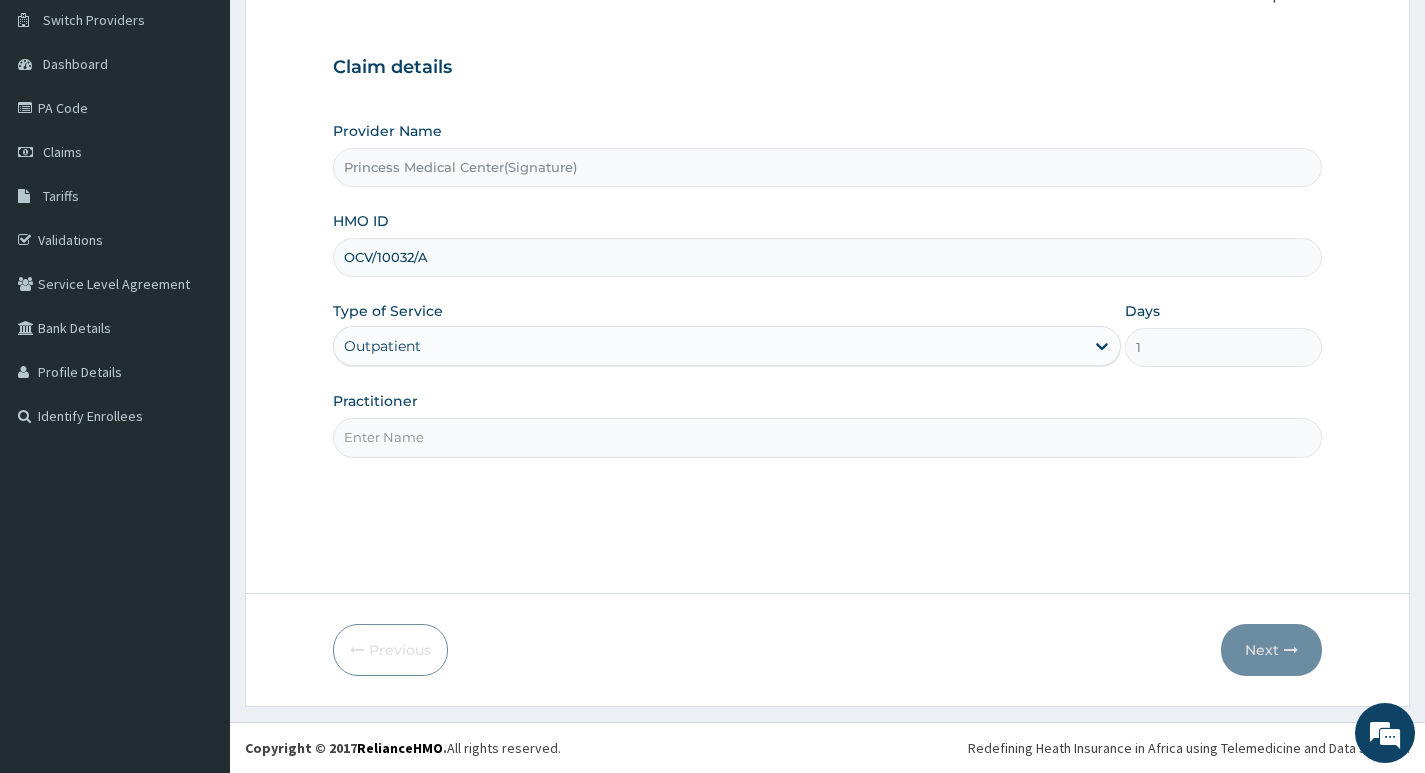 click on "Practitioner" at bounding box center (827, 437) 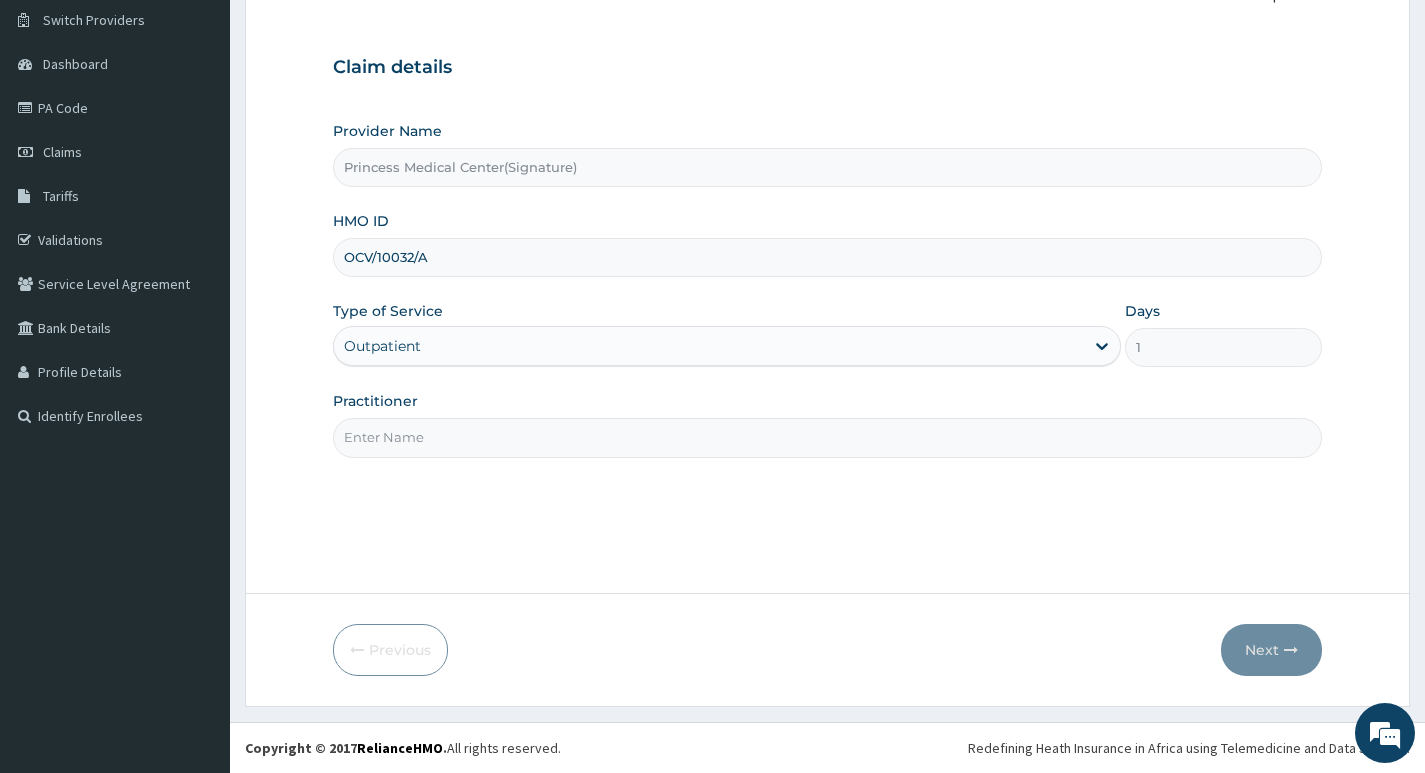scroll, scrollTop: 0, scrollLeft: 0, axis: both 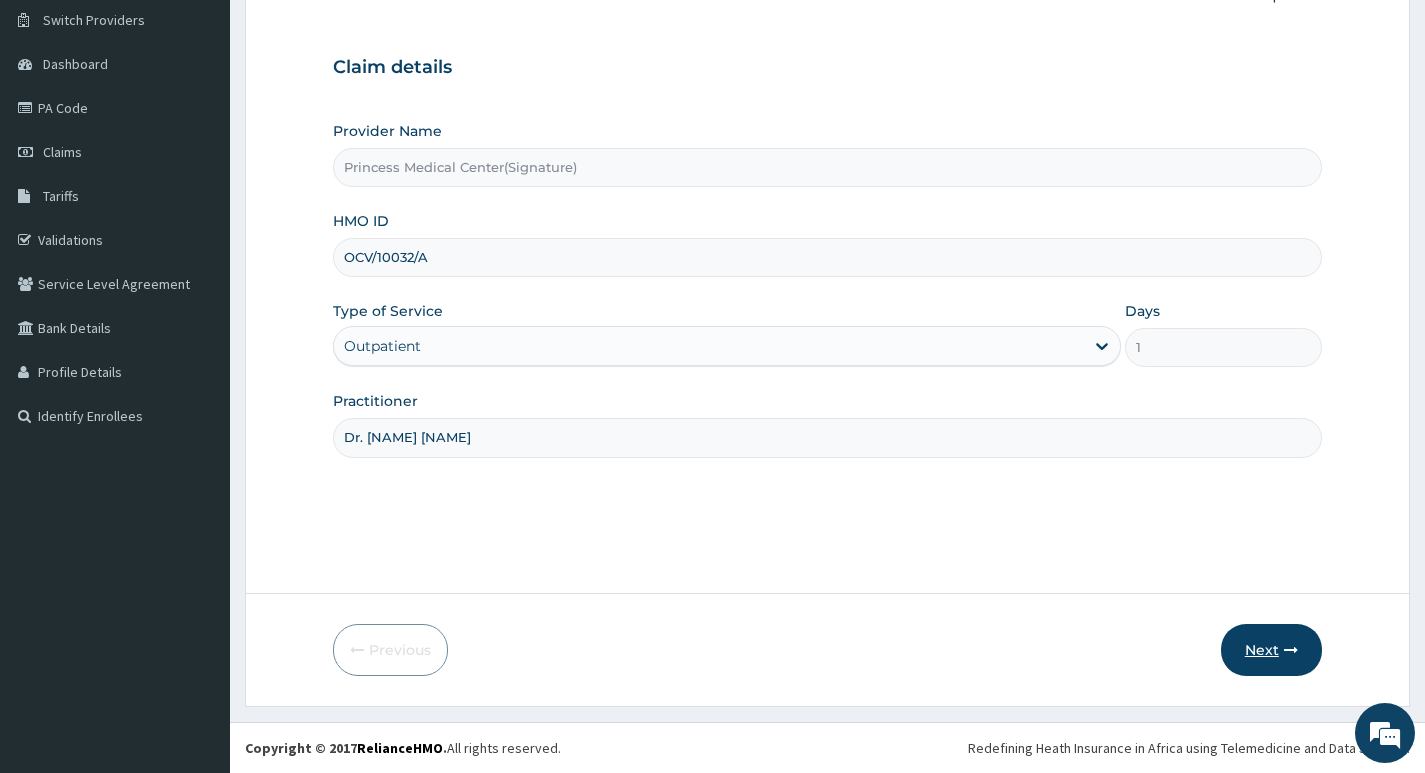 type on "Dr. [NAME] [NAME]" 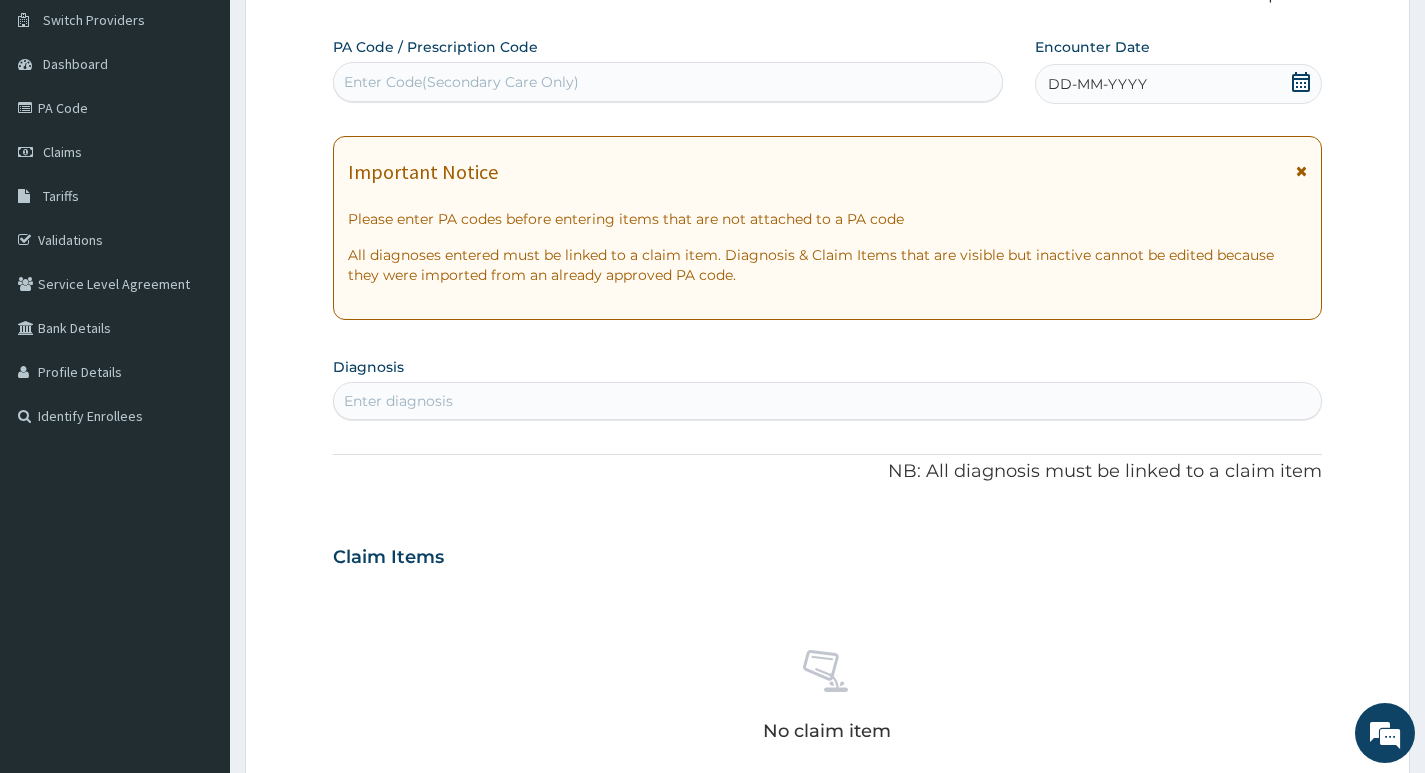 drag, startPoint x: 1298, startPoint y: 84, endPoint x: 1289, endPoint y: 95, distance: 14.21267 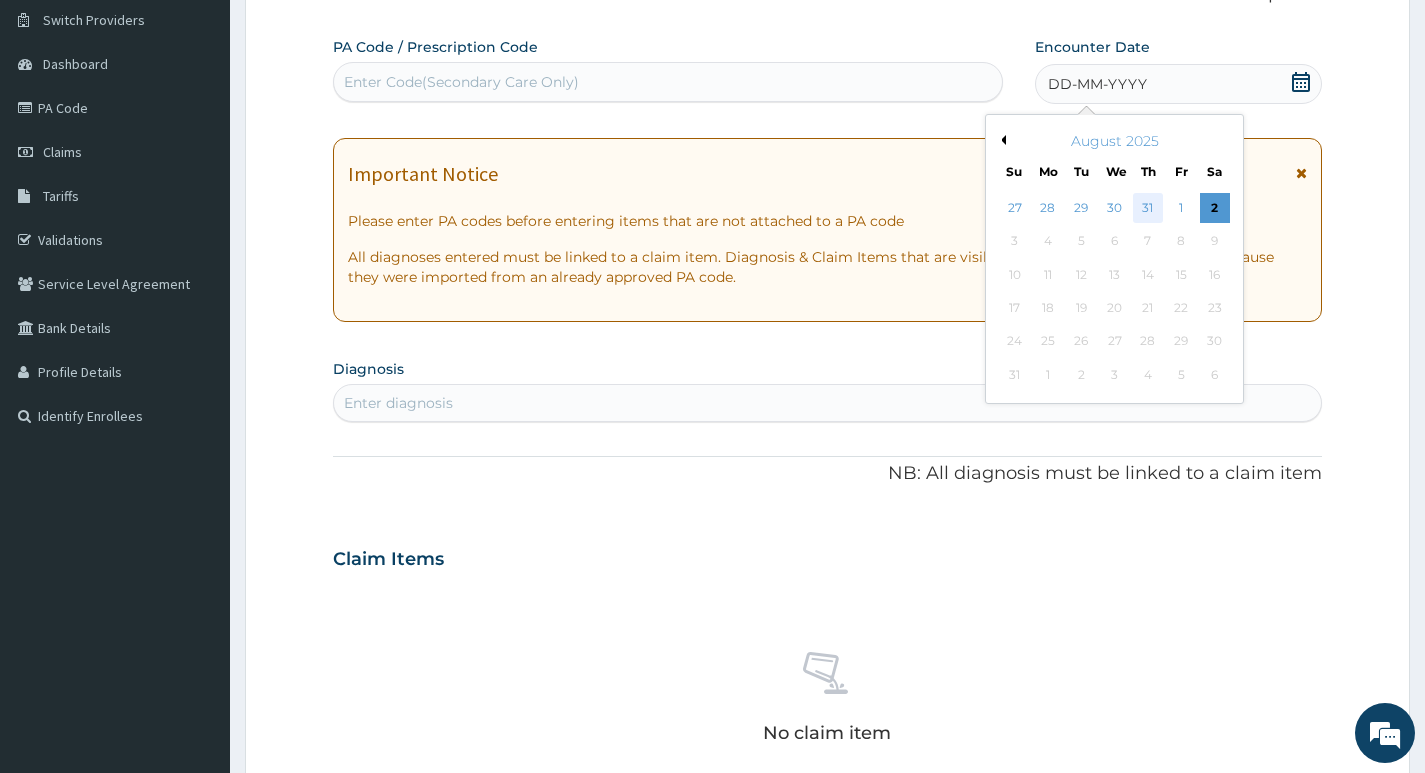 click on "31" at bounding box center [1148, 208] 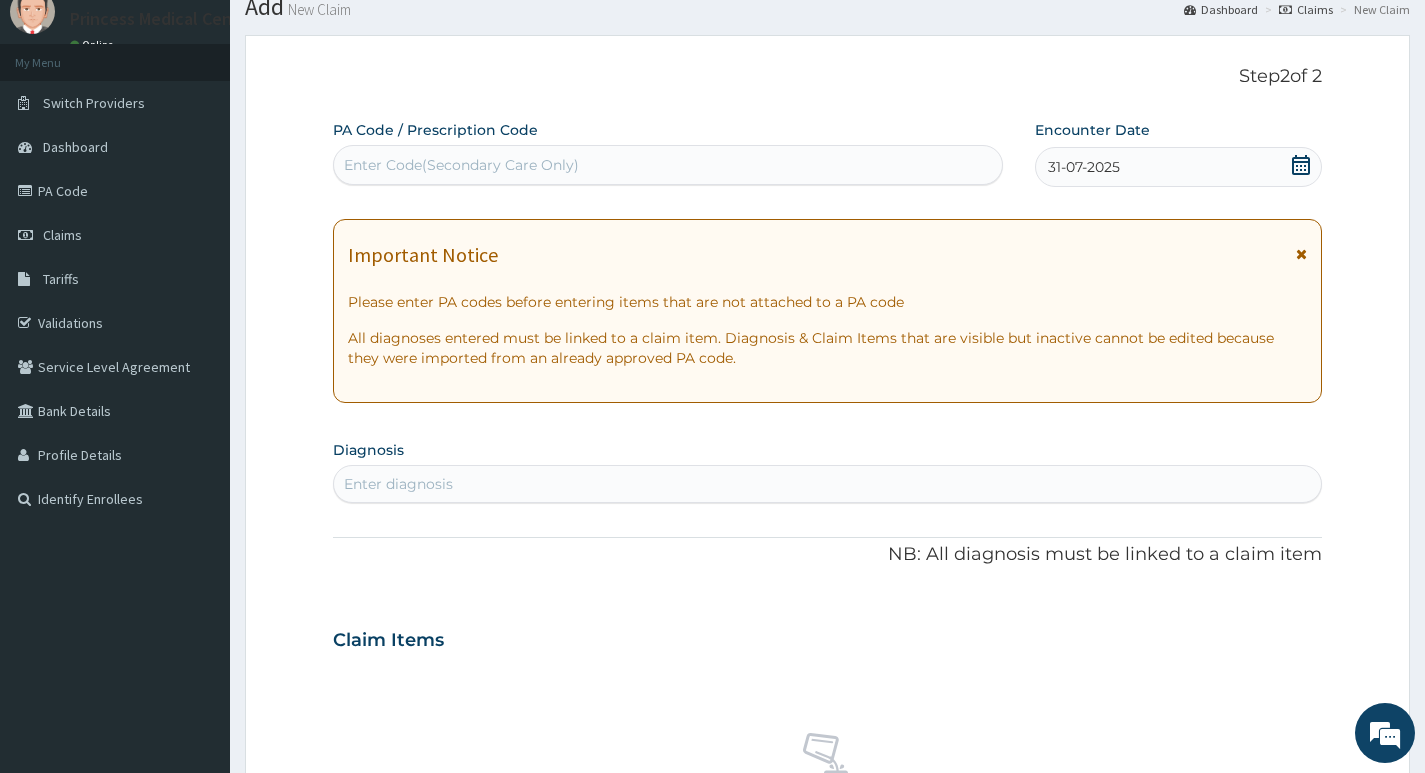 scroll, scrollTop: 200, scrollLeft: 0, axis: vertical 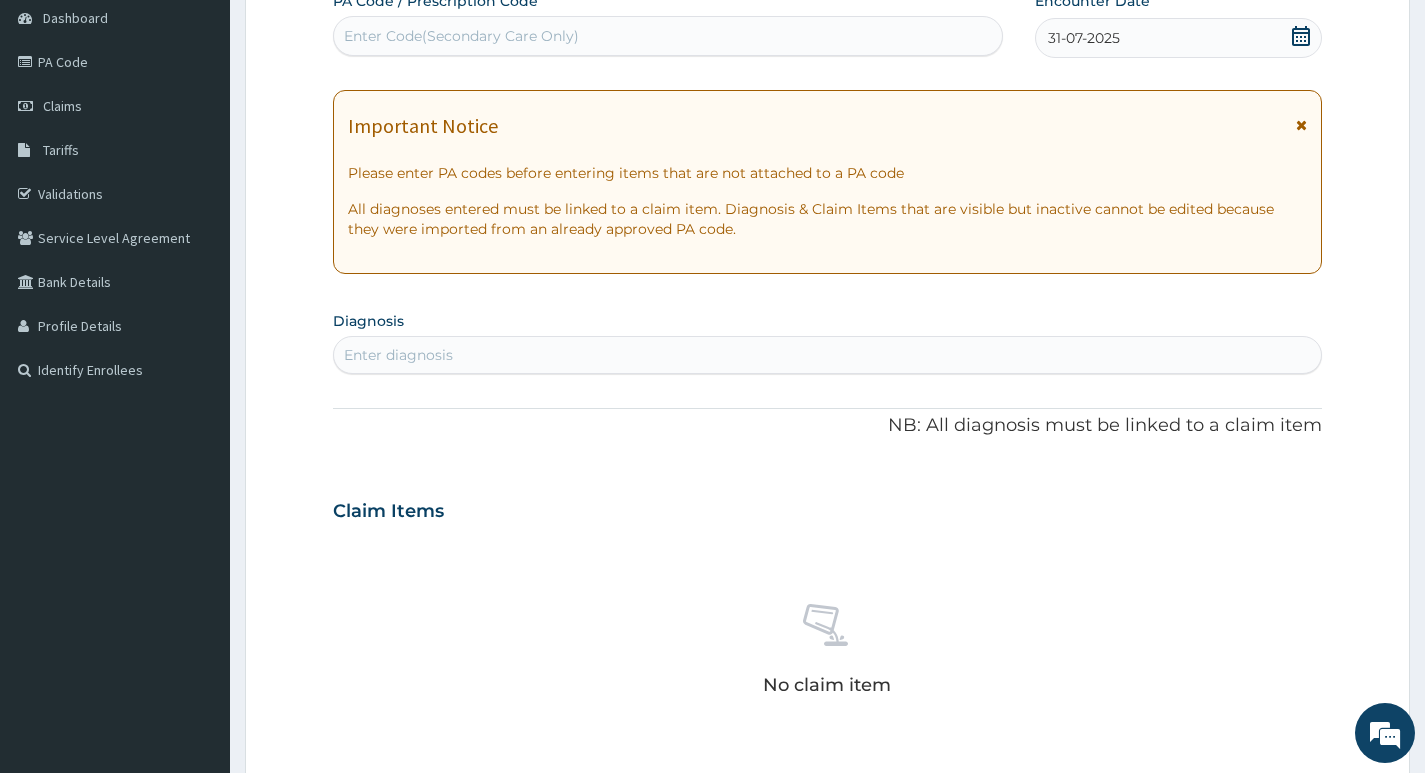 click on "Enter diagnosis" at bounding box center [827, 355] 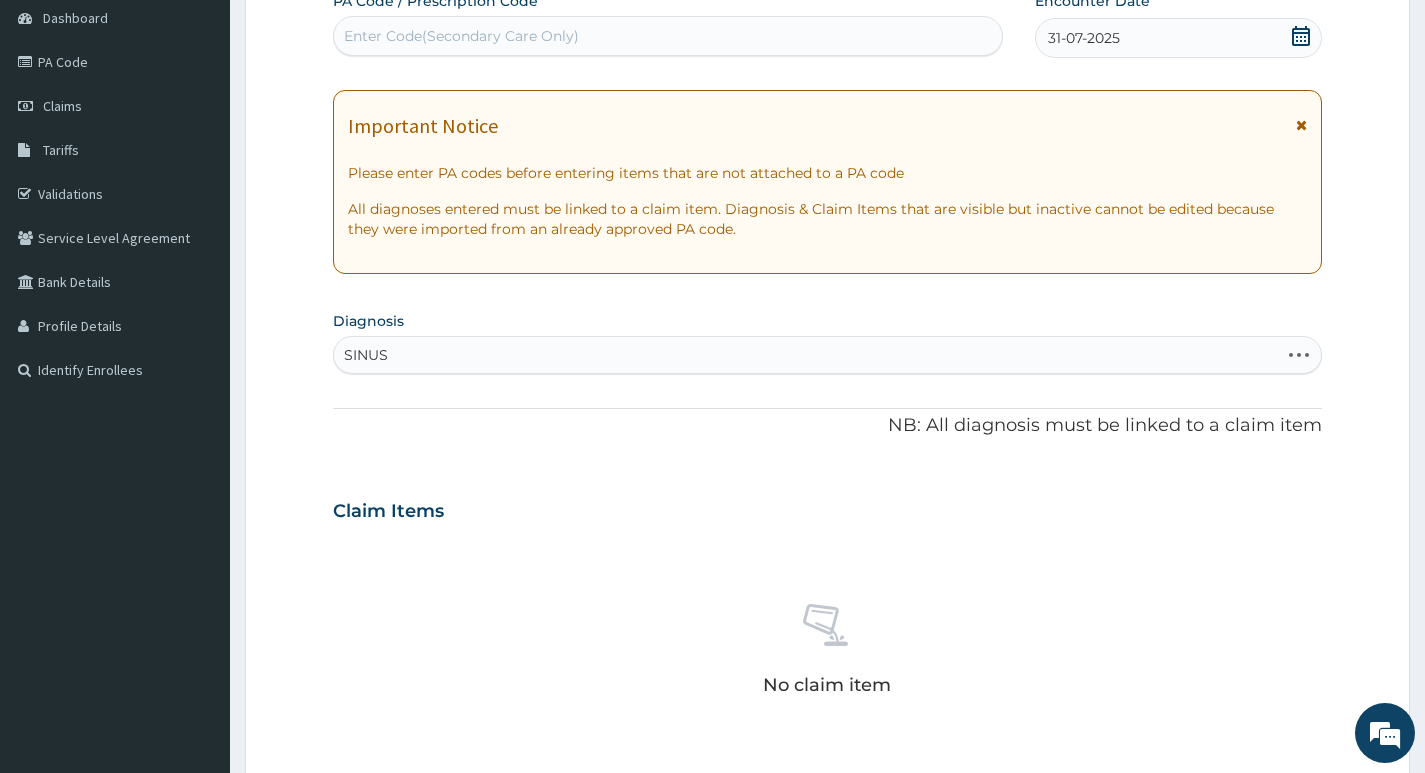 type on "SINUSI" 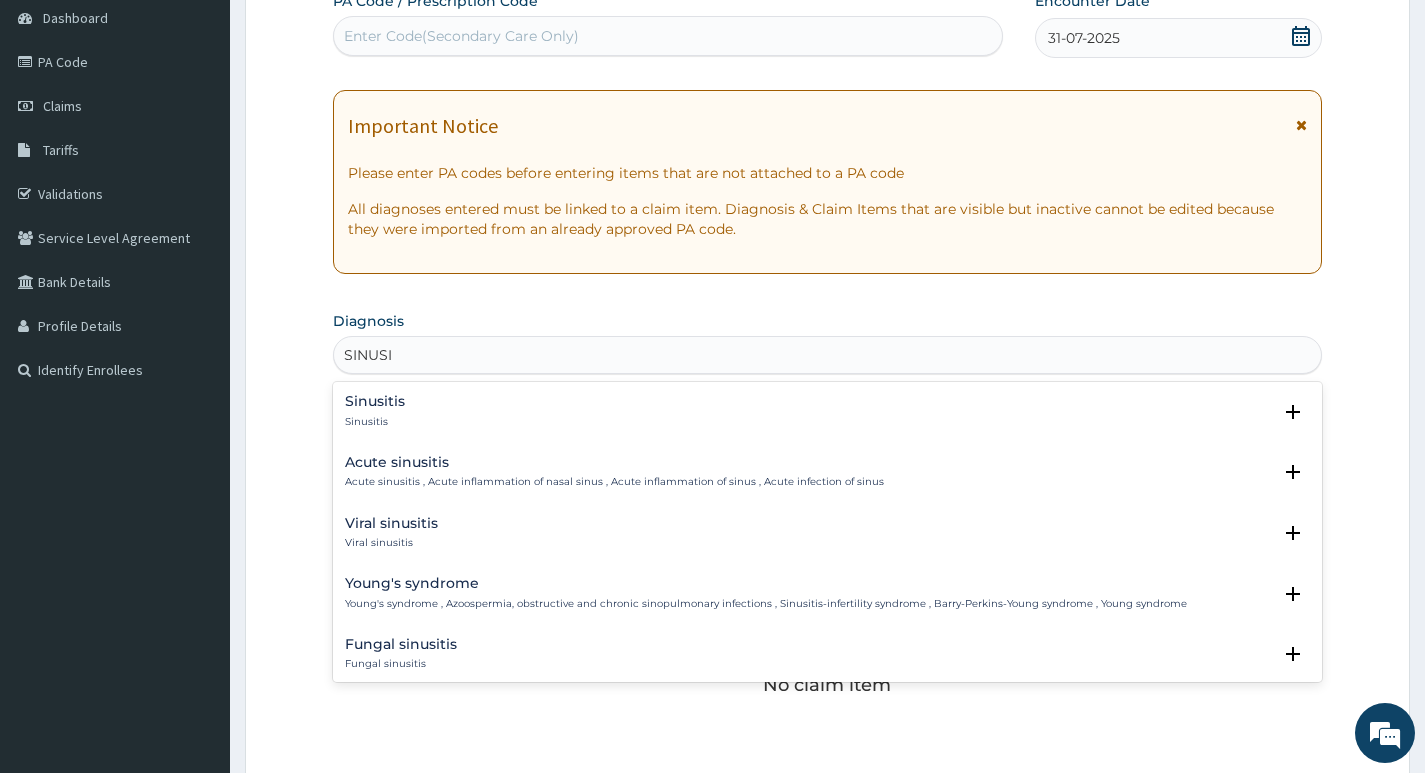 click on "Sinusitis" at bounding box center [375, 401] 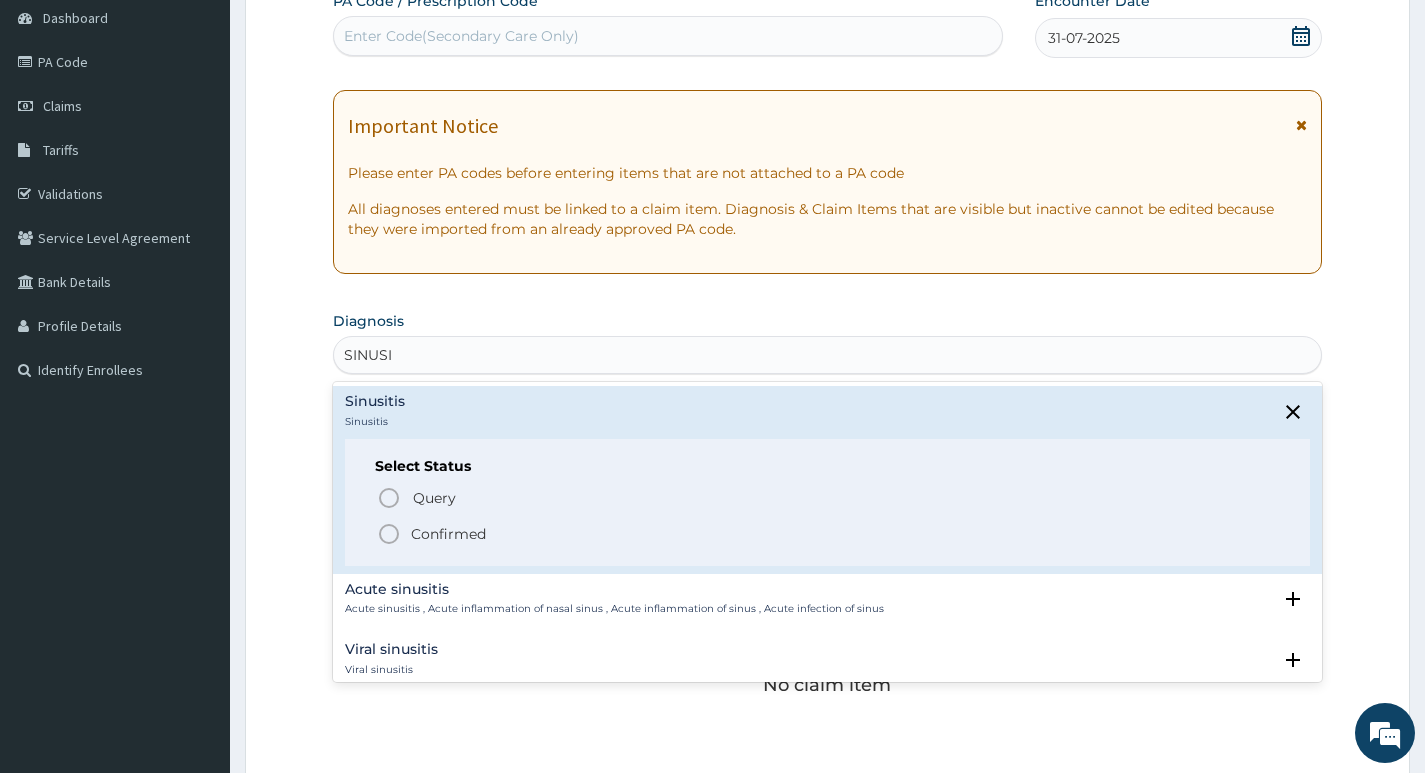 click 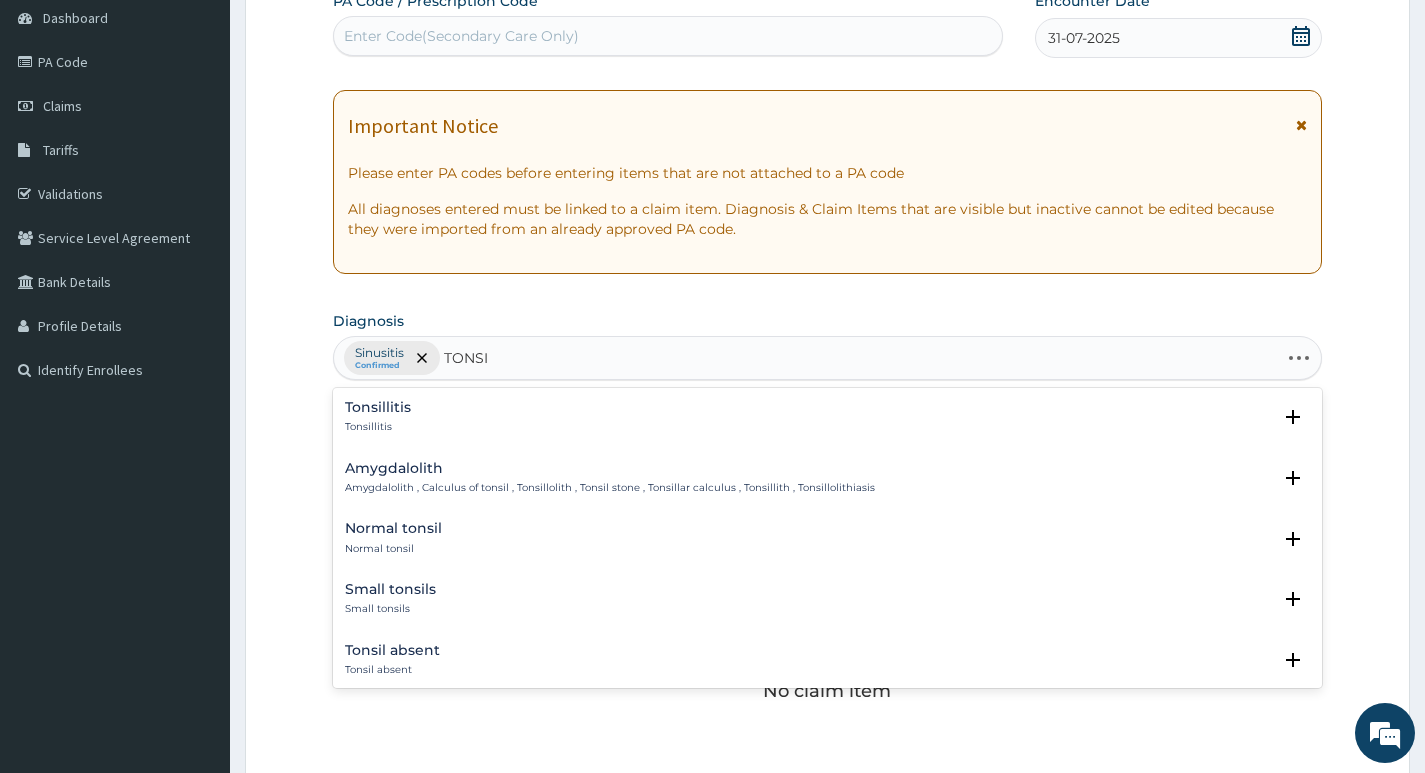 type on "TONSIL" 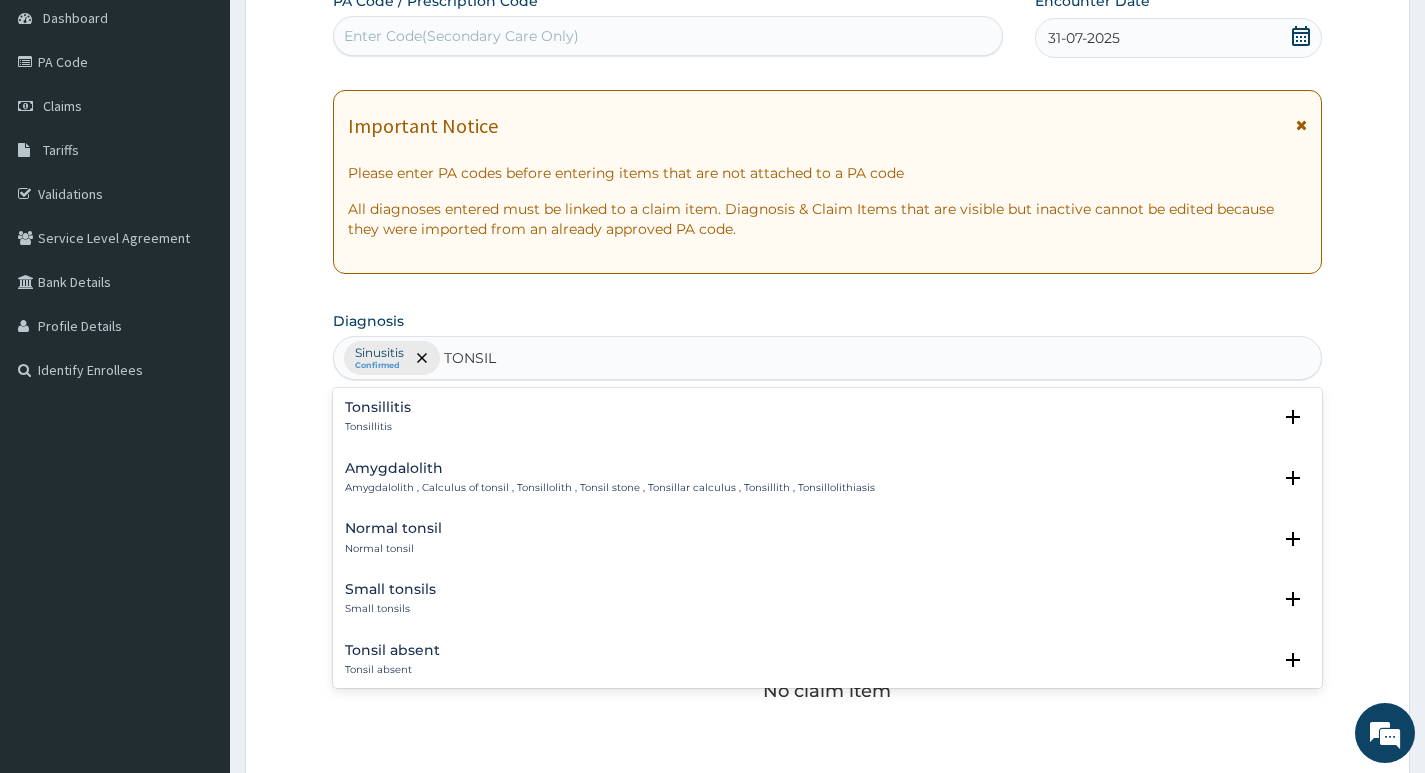 click on "Tonsillitis" at bounding box center (378, 407) 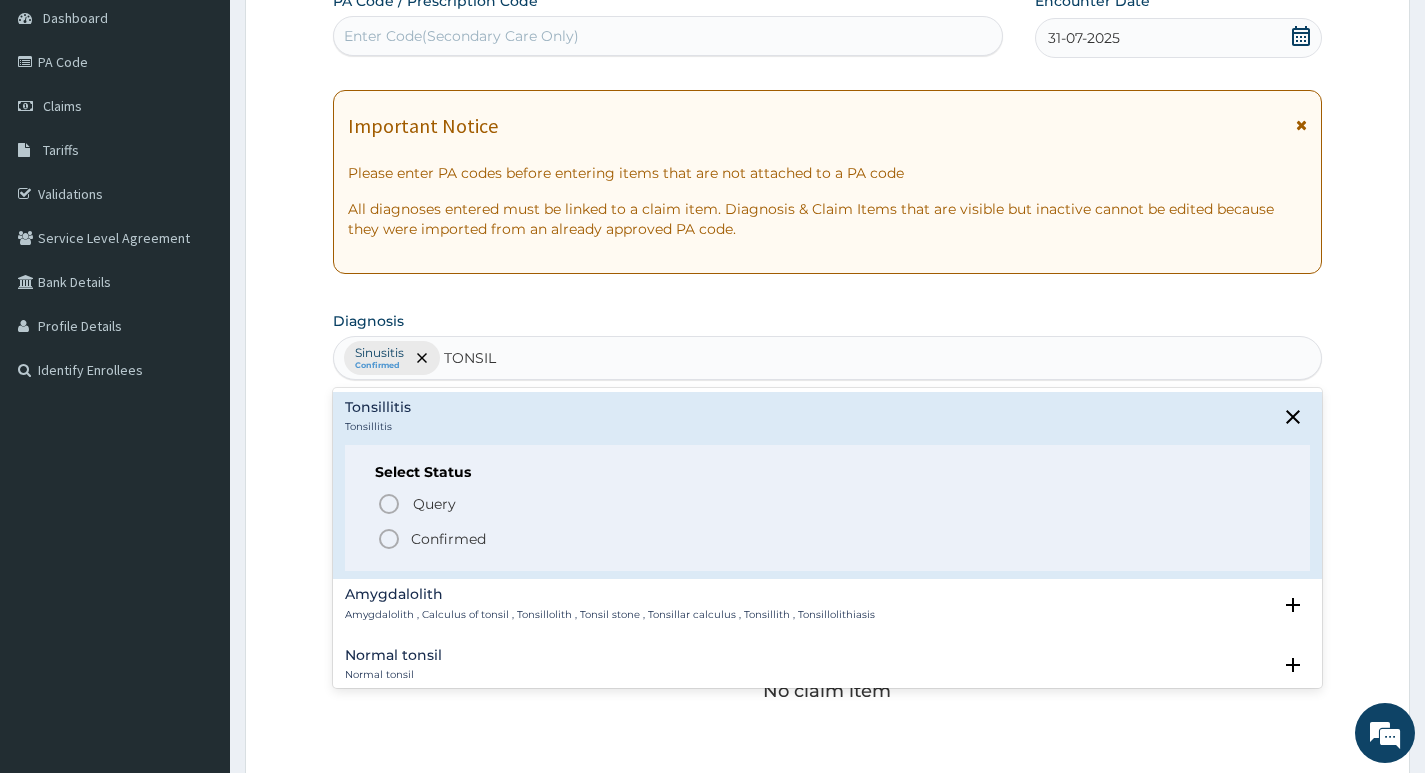 drag, startPoint x: 388, startPoint y: 534, endPoint x: 464, endPoint y: 480, distance: 93.230896 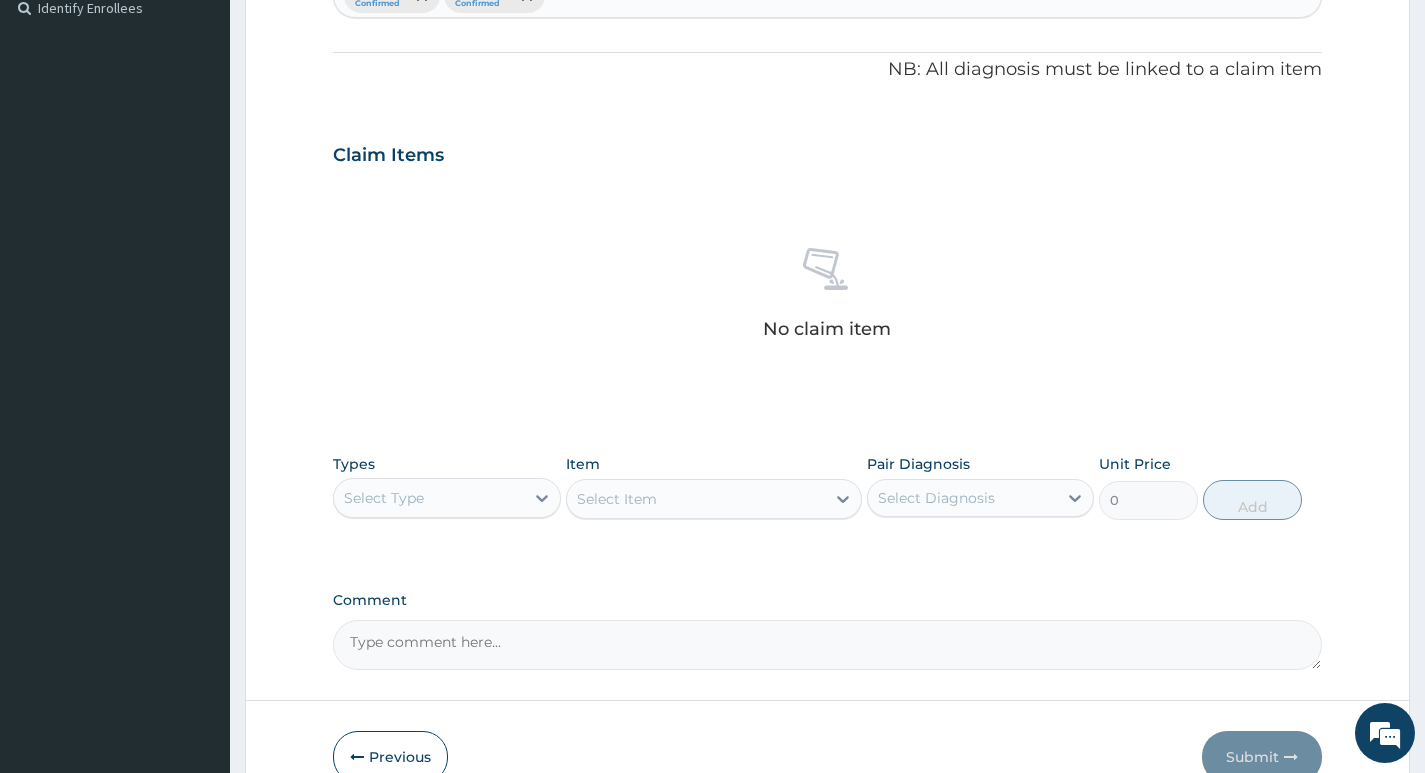 scroll, scrollTop: 600, scrollLeft: 0, axis: vertical 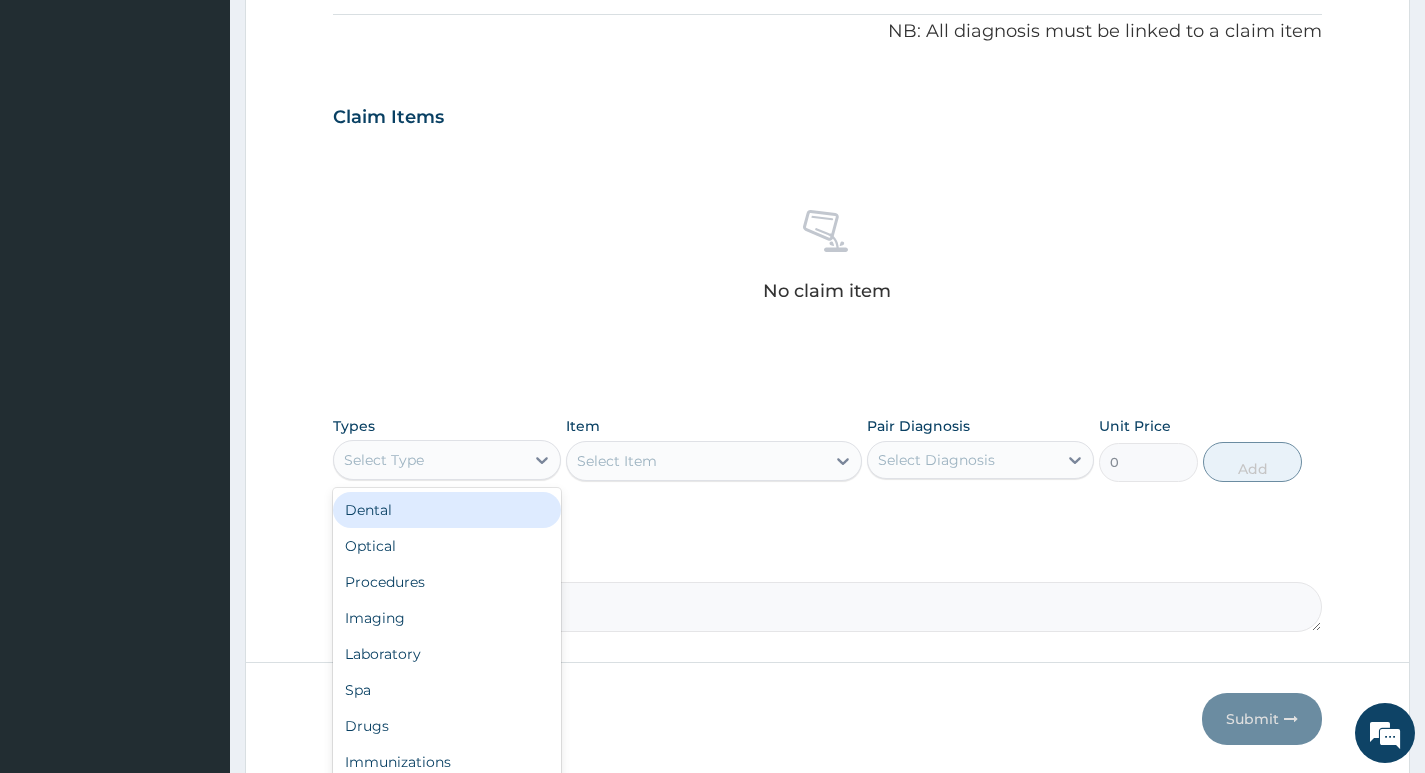 click on "Select Type" at bounding box center [428, 460] 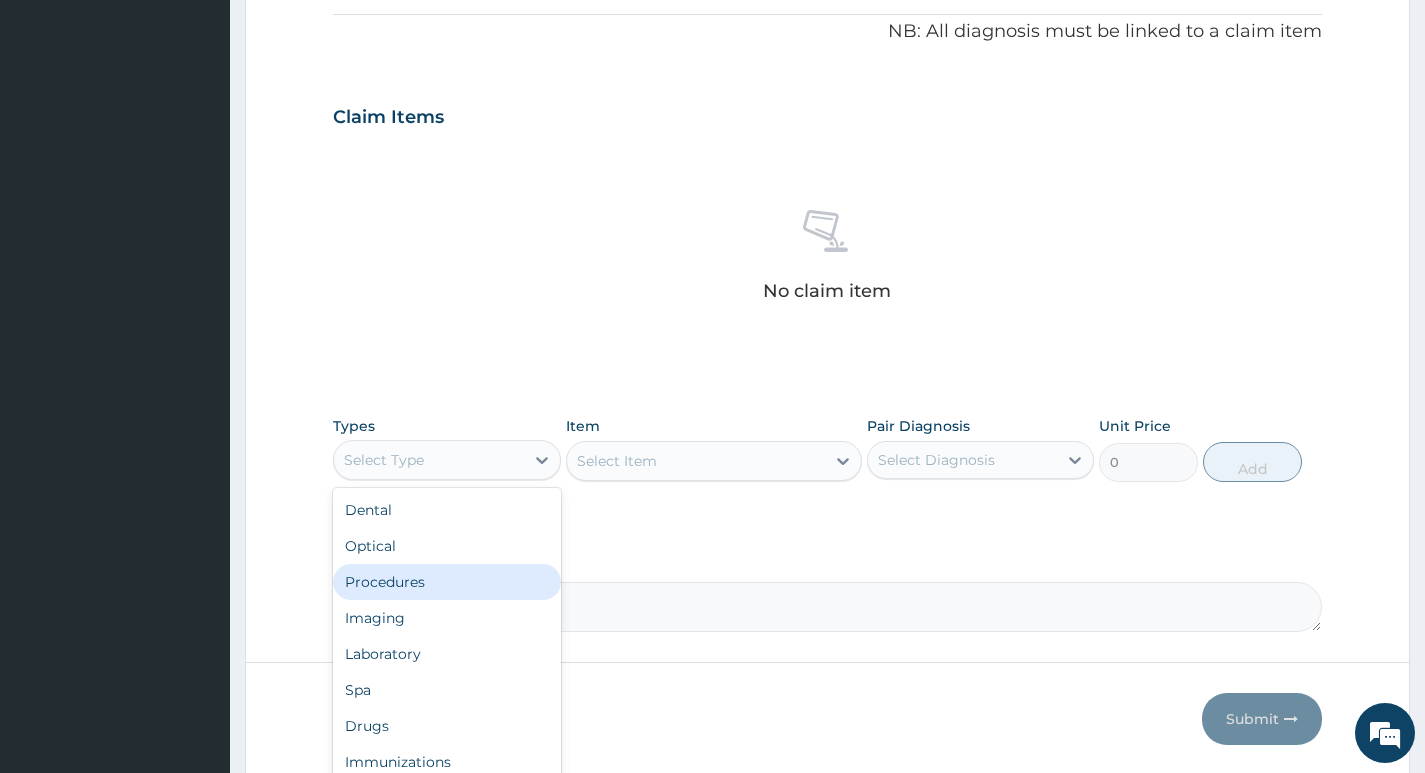 drag, startPoint x: 403, startPoint y: 591, endPoint x: 451, endPoint y: 528, distance: 79.20227 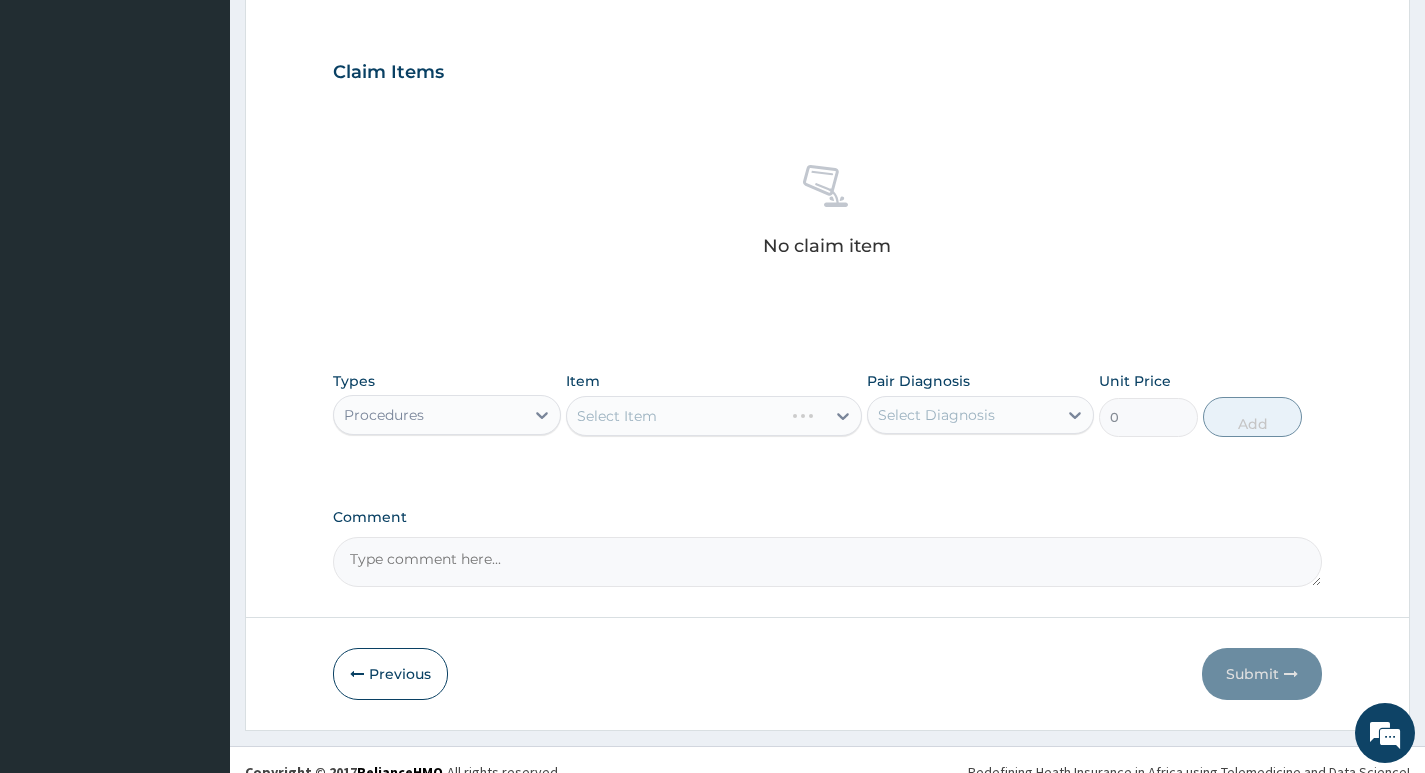 scroll, scrollTop: 669, scrollLeft: 0, axis: vertical 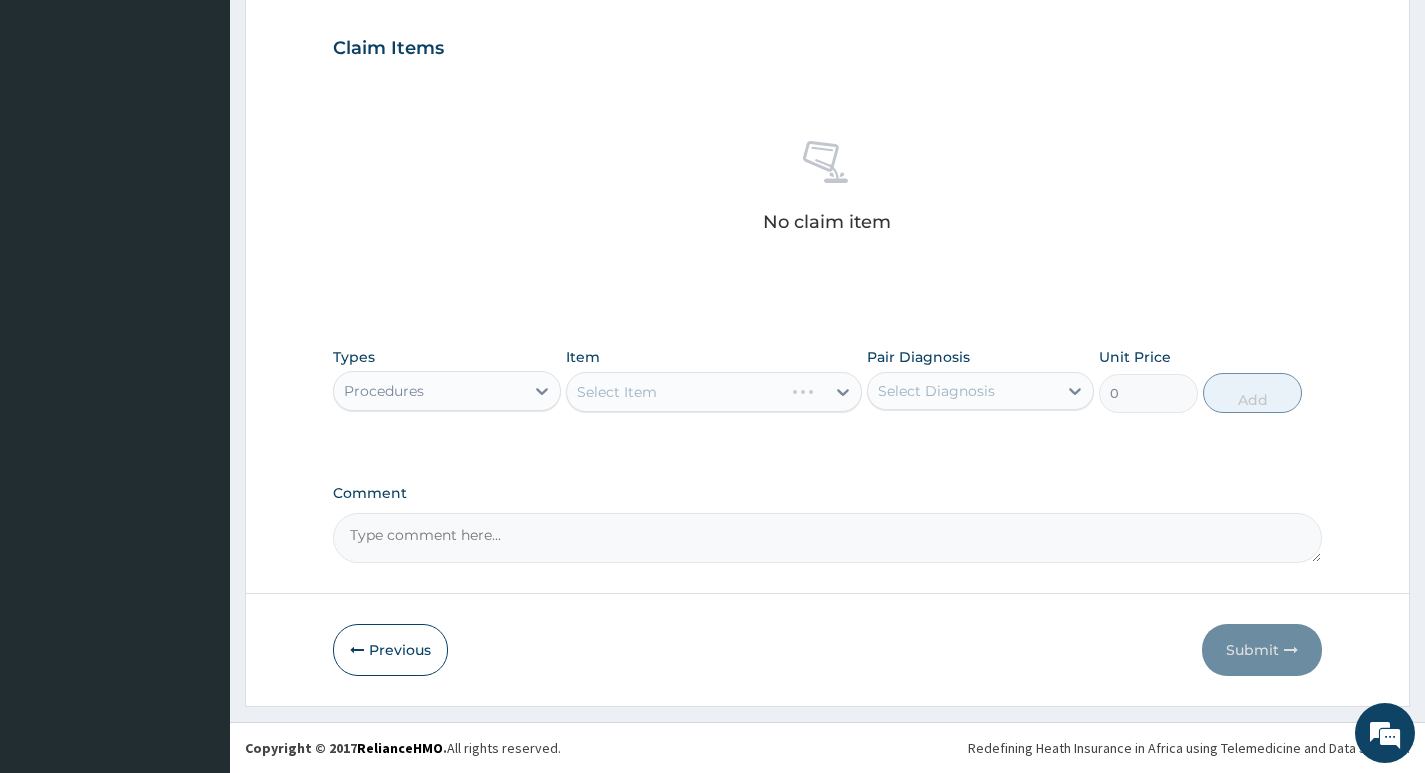 click on "Select Item" at bounding box center (714, 392) 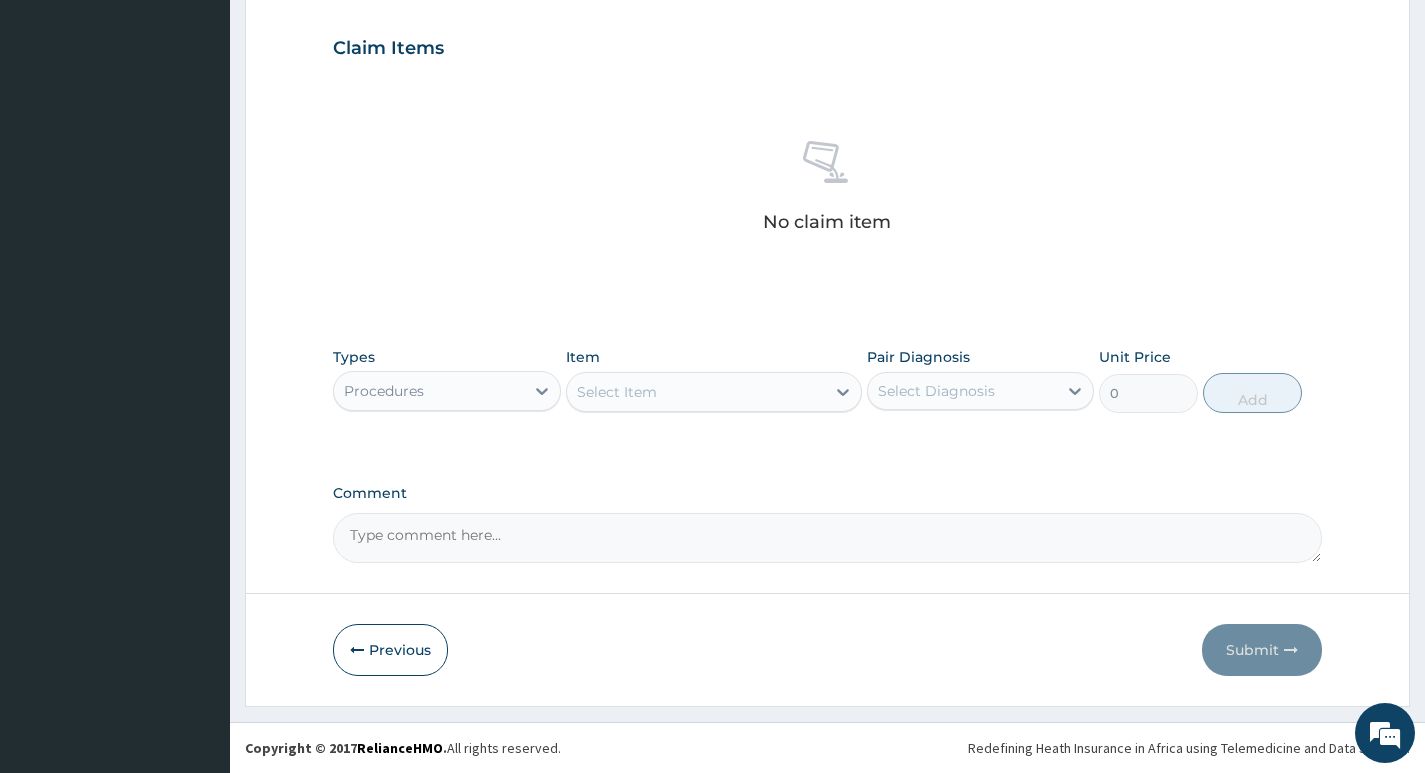 click on "Select Item" at bounding box center [617, 392] 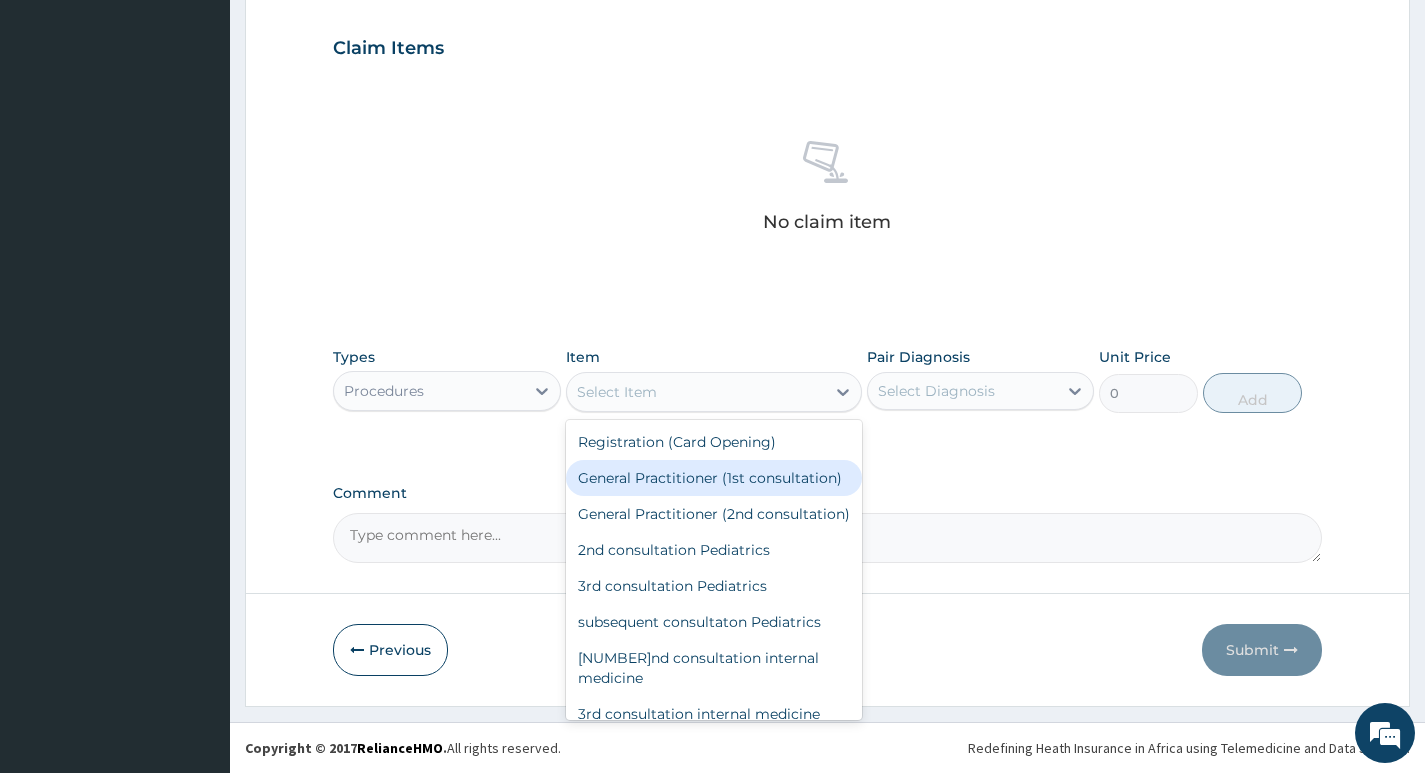 click on "General Practitioner (1st consultation)" at bounding box center [714, 478] 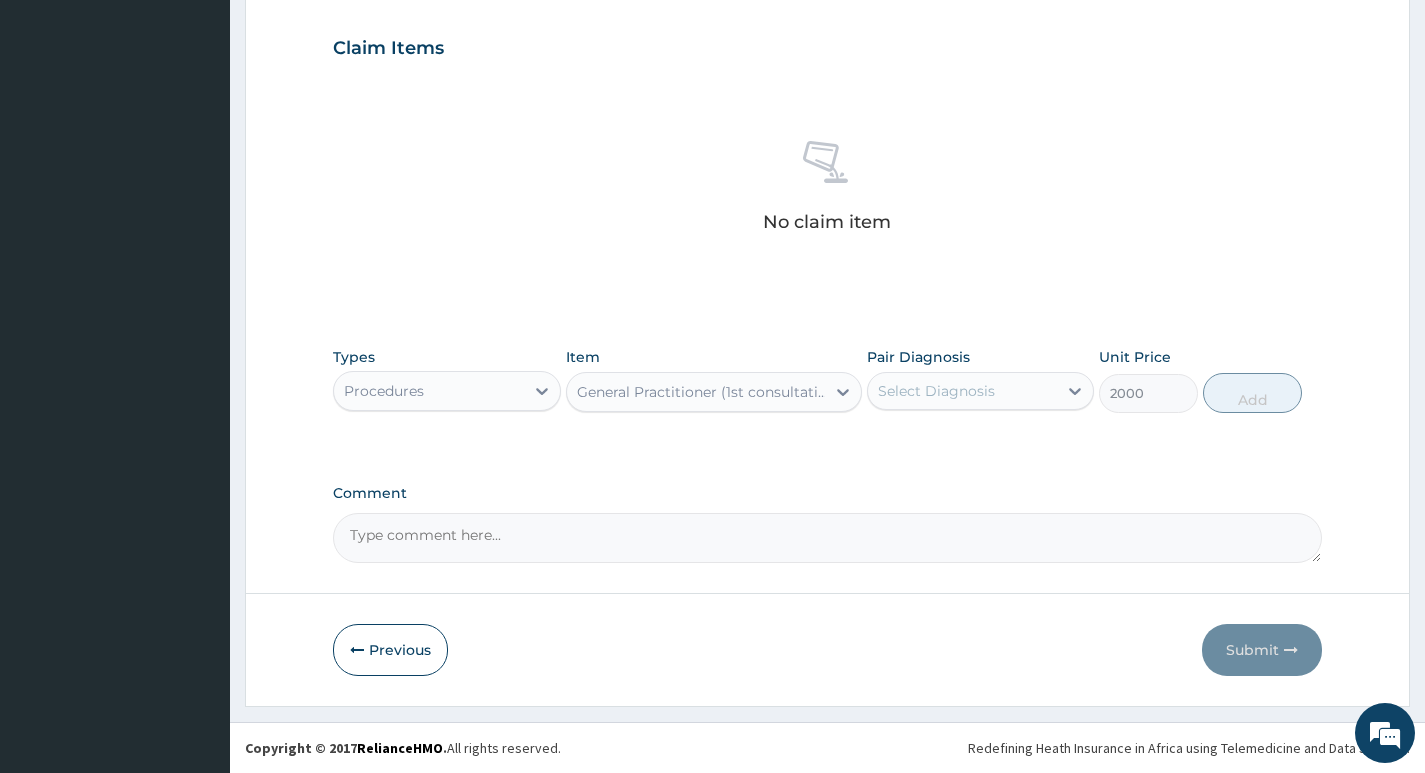 click on "General Practitioner (1st consultation)" at bounding box center [696, 392] 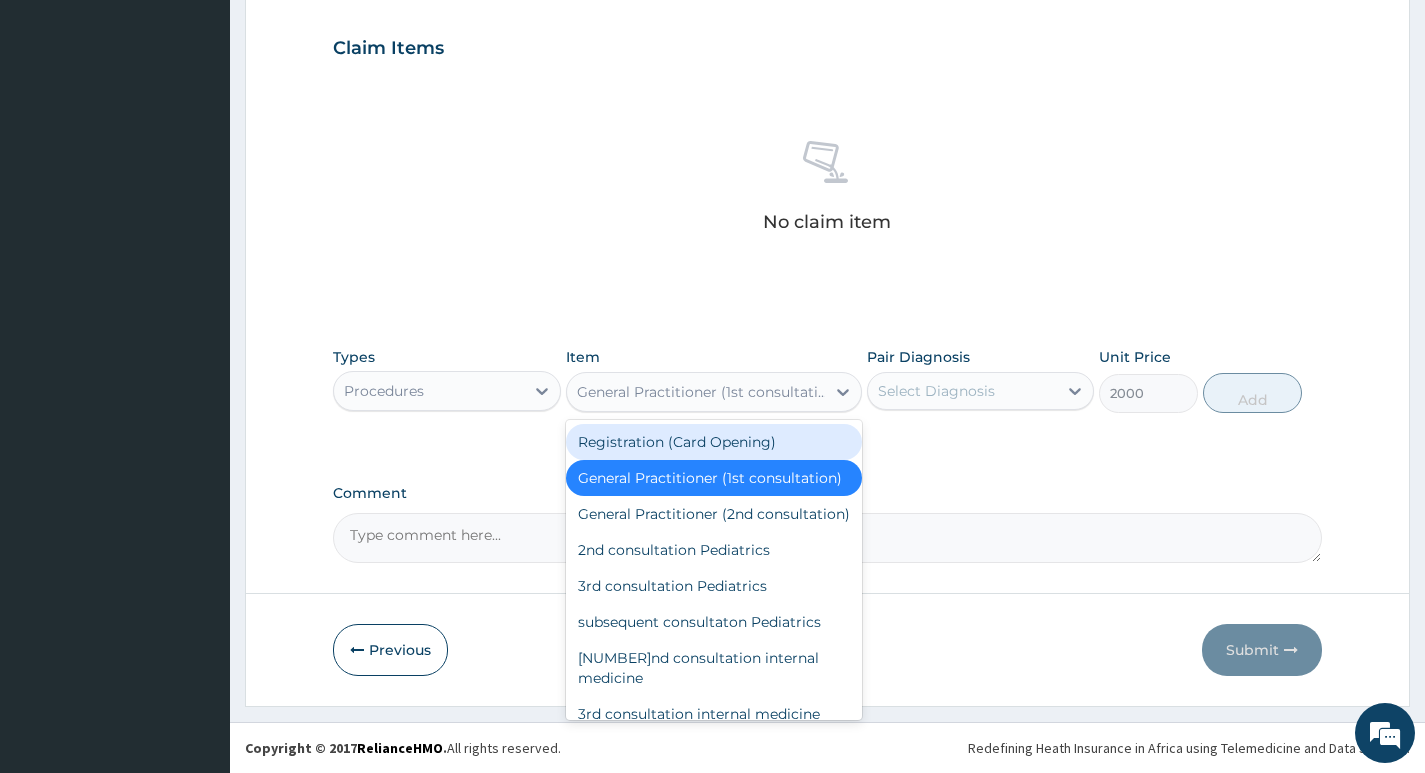 click on "Registration (Card Opening)" at bounding box center [714, 442] 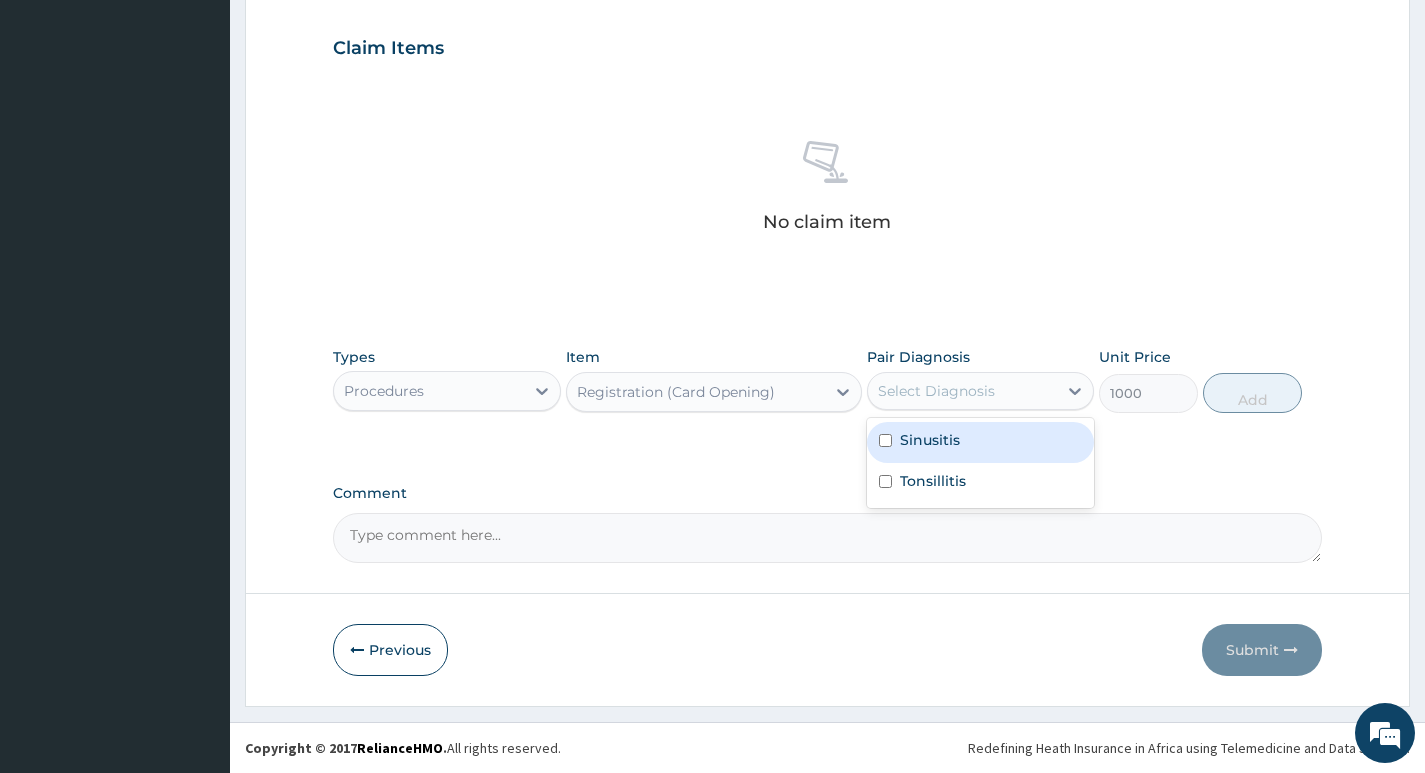click on "Select Diagnosis" at bounding box center [962, 391] 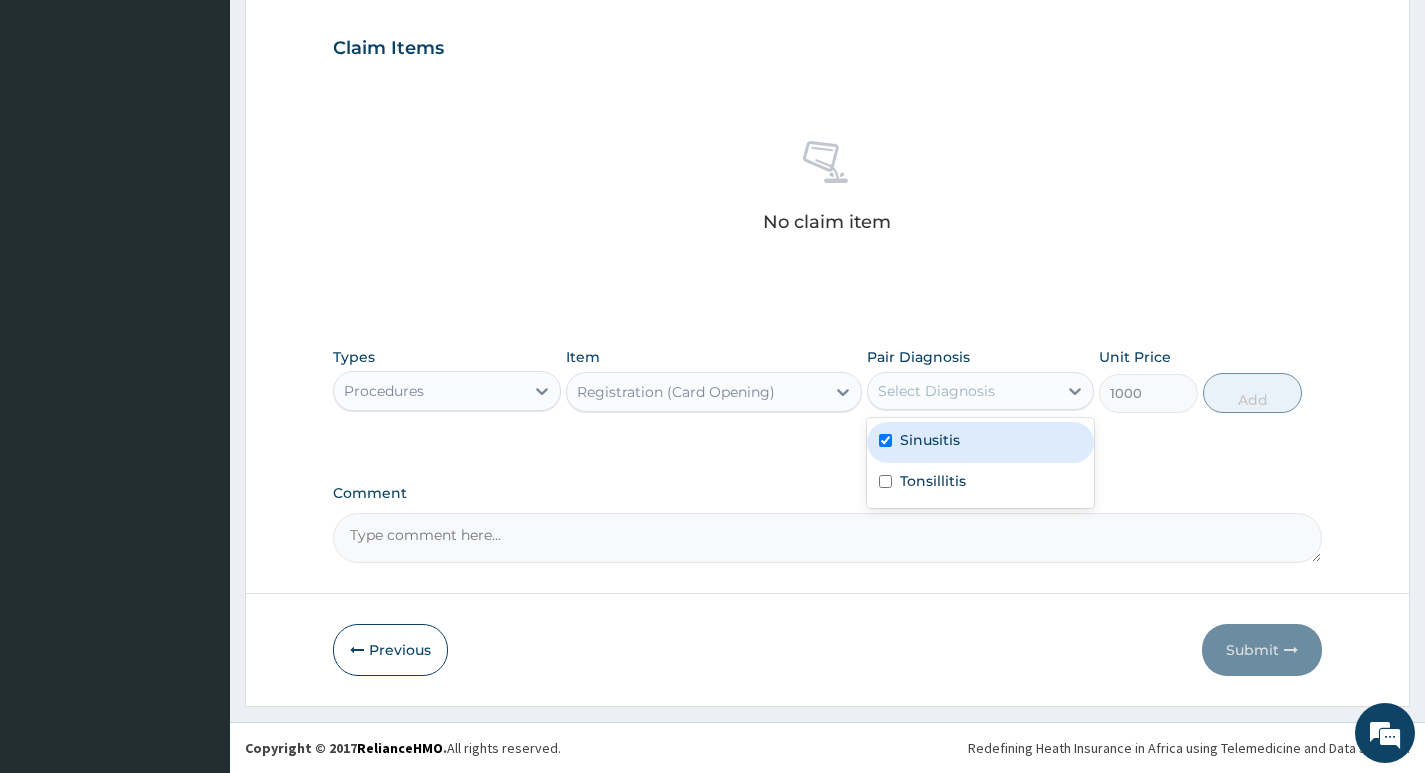 checkbox on "true" 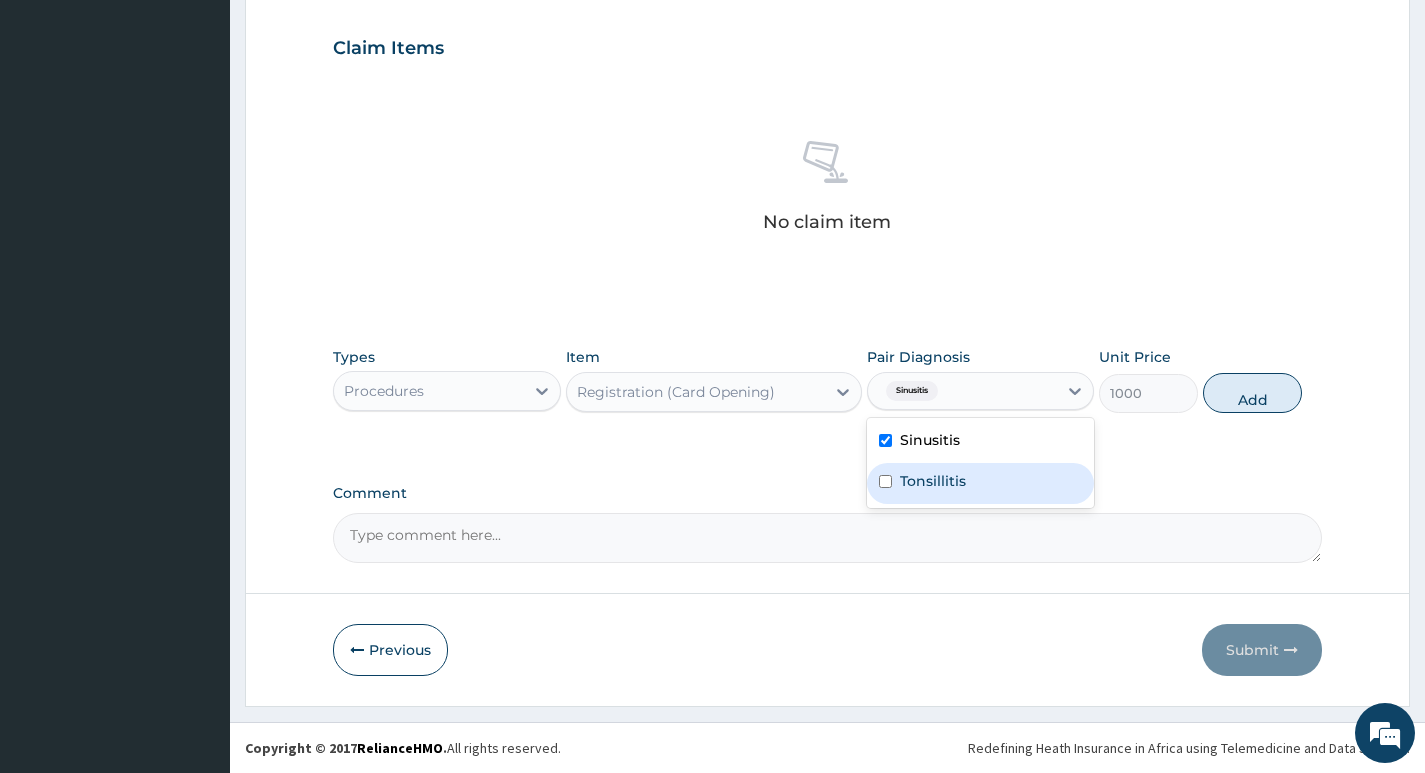 click on "Tonsillitis" at bounding box center [933, 481] 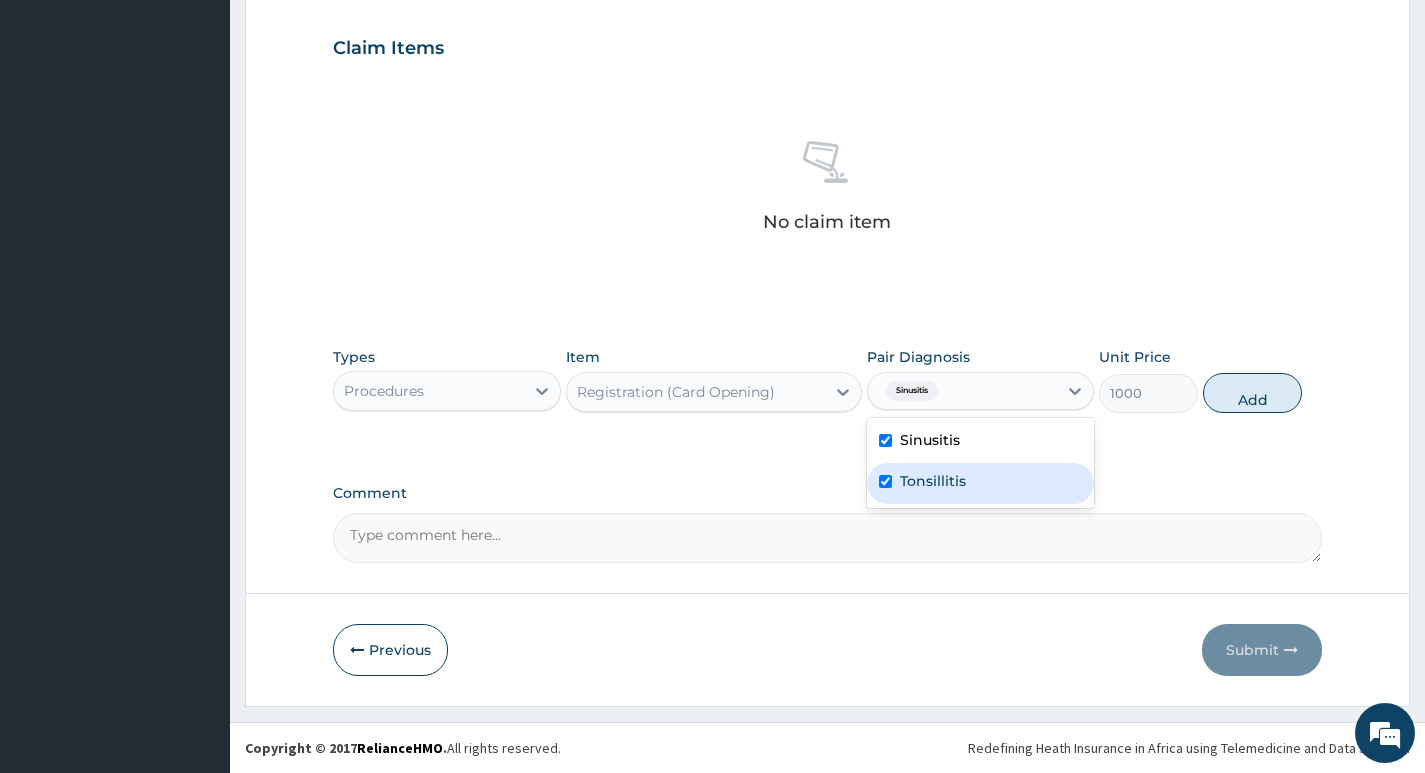 checkbox on "true" 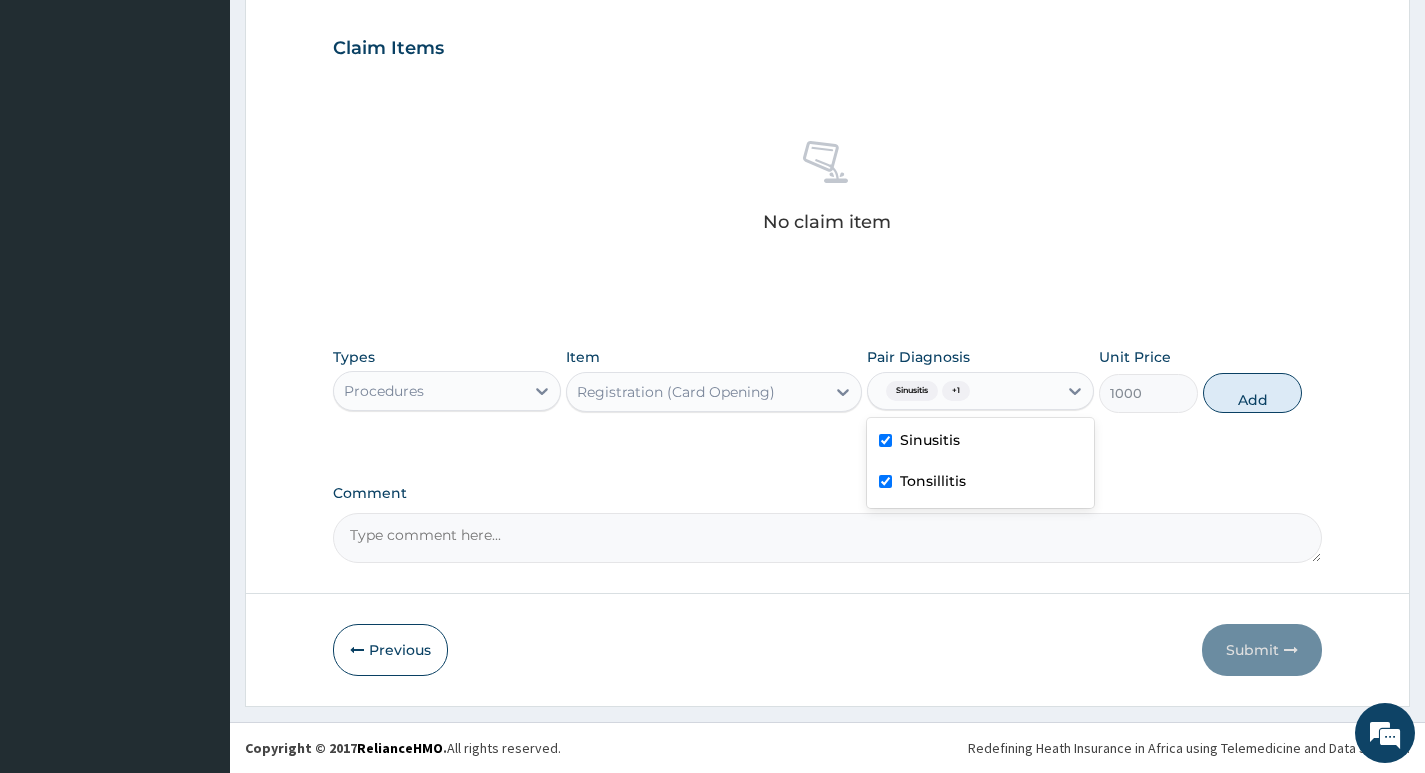 drag, startPoint x: 1227, startPoint y: 394, endPoint x: 1159, endPoint y: 407, distance: 69.2315 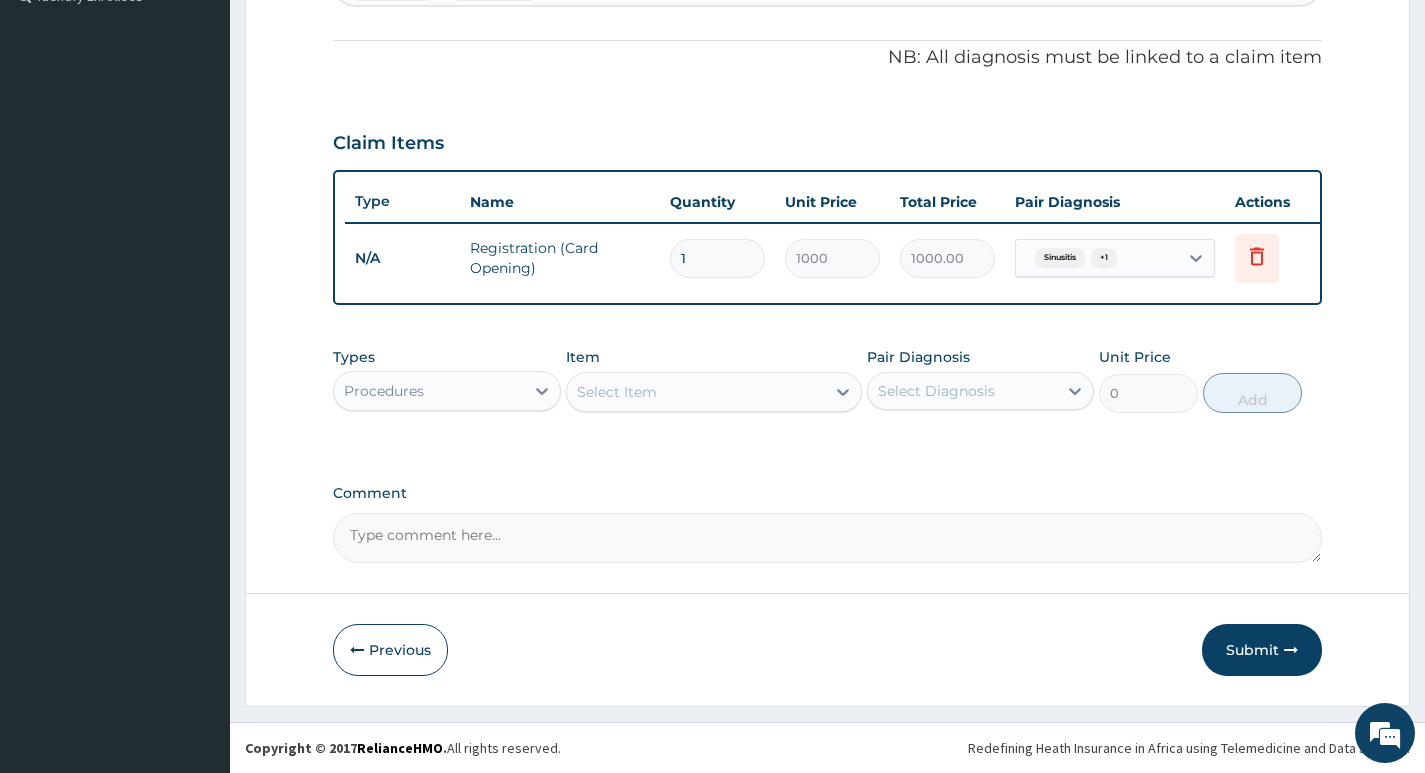 scroll, scrollTop: 589, scrollLeft: 0, axis: vertical 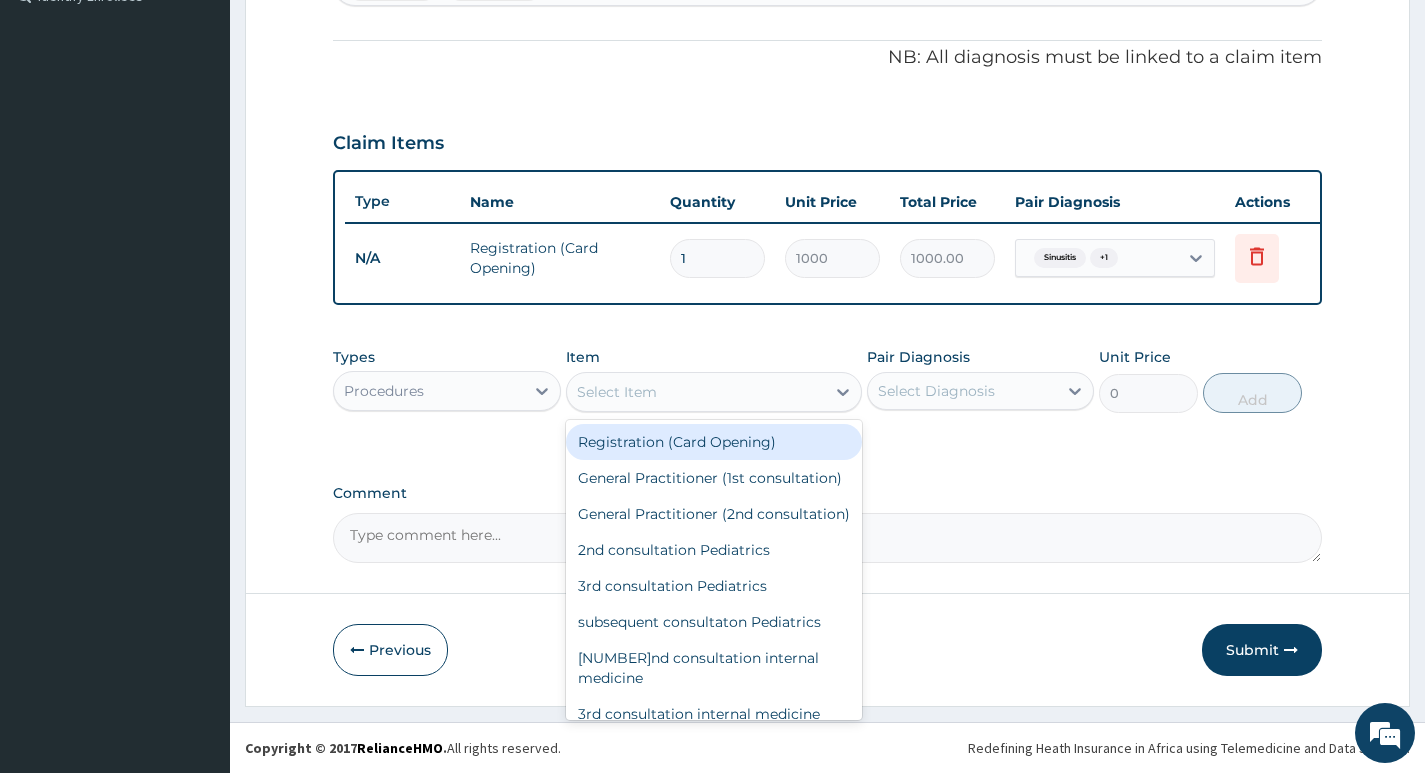 click on "Select Item" at bounding box center (696, 392) 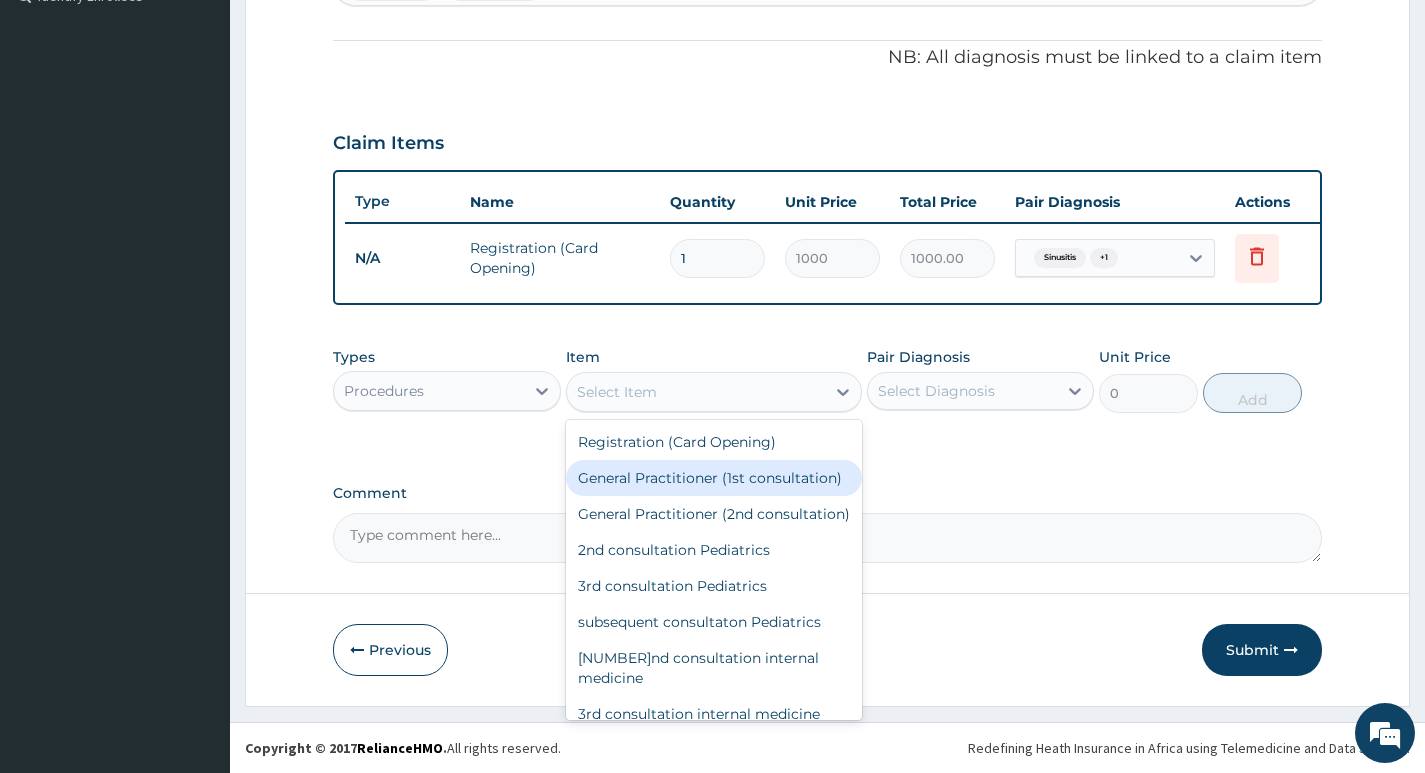 click on "General Practitioner (1st consultation)" at bounding box center (714, 478) 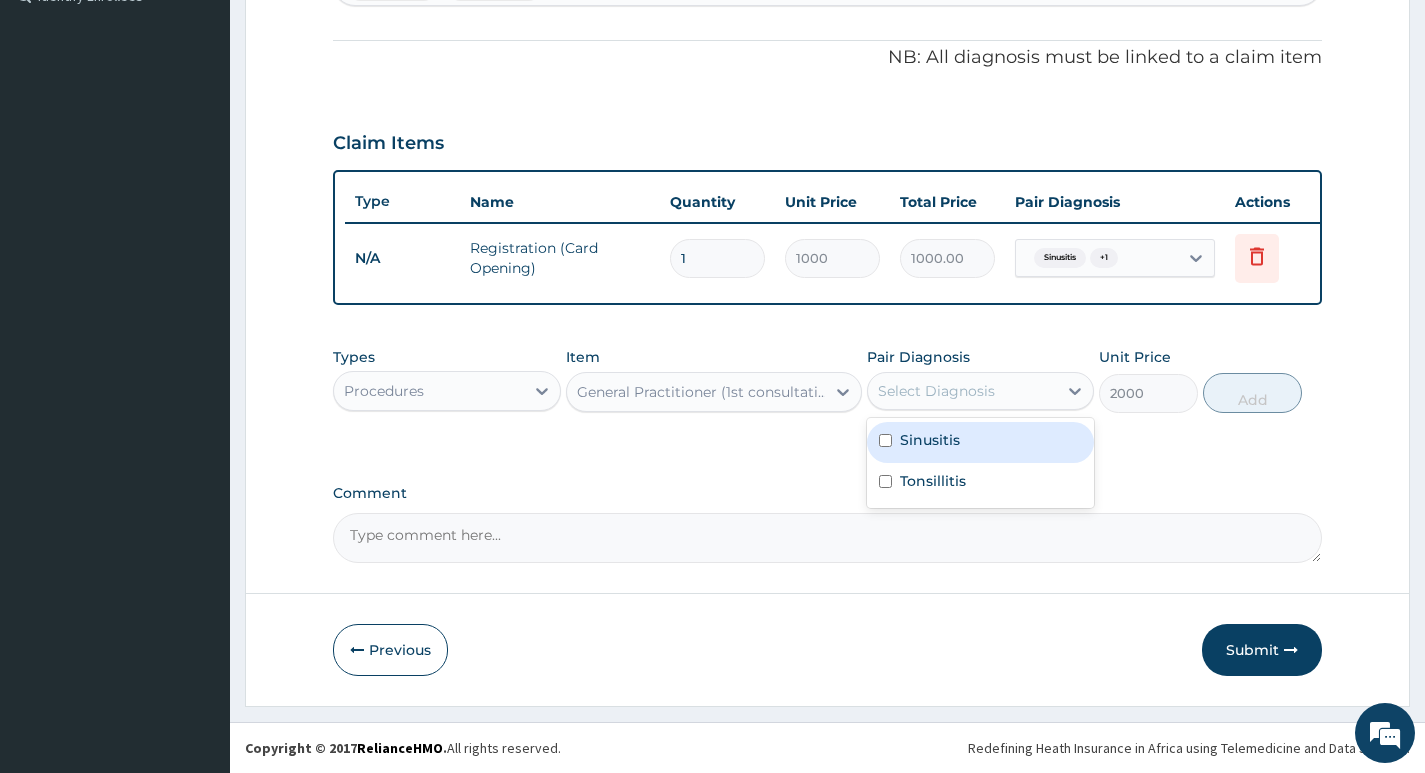 click on "Select Diagnosis" at bounding box center (936, 391) 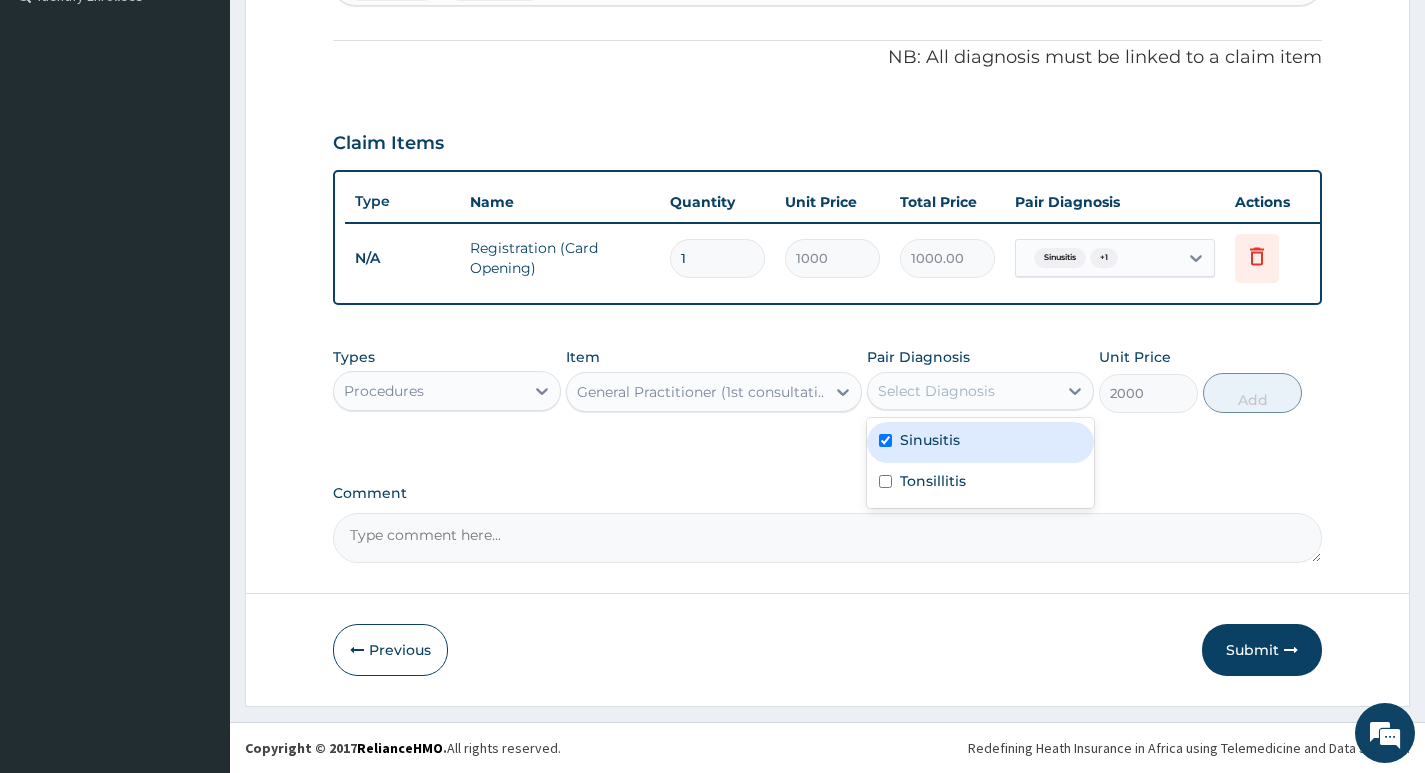 checkbox on "true" 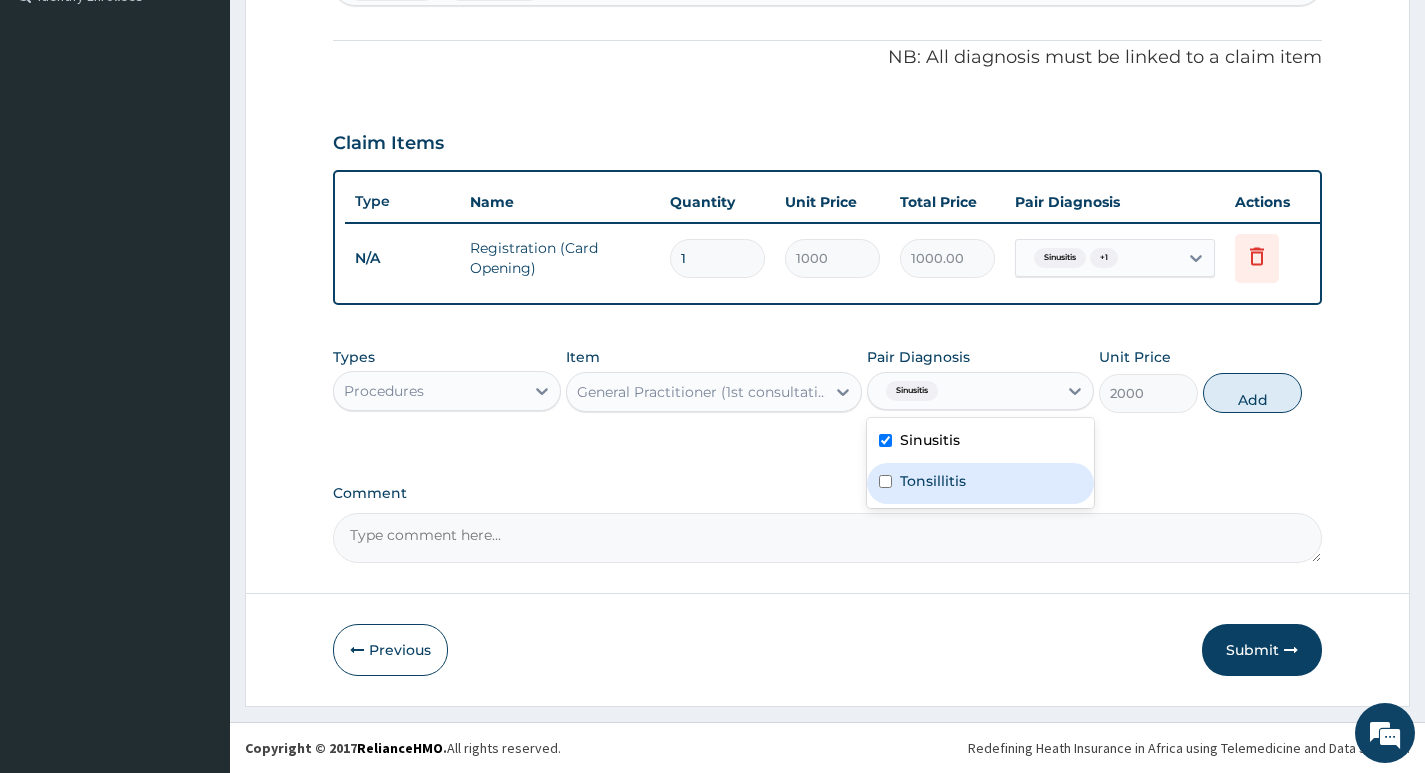 drag, startPoint x: 910, startPoint y: 481, endPoint x: 1029, endPoint y: 452, distance: 122.48265 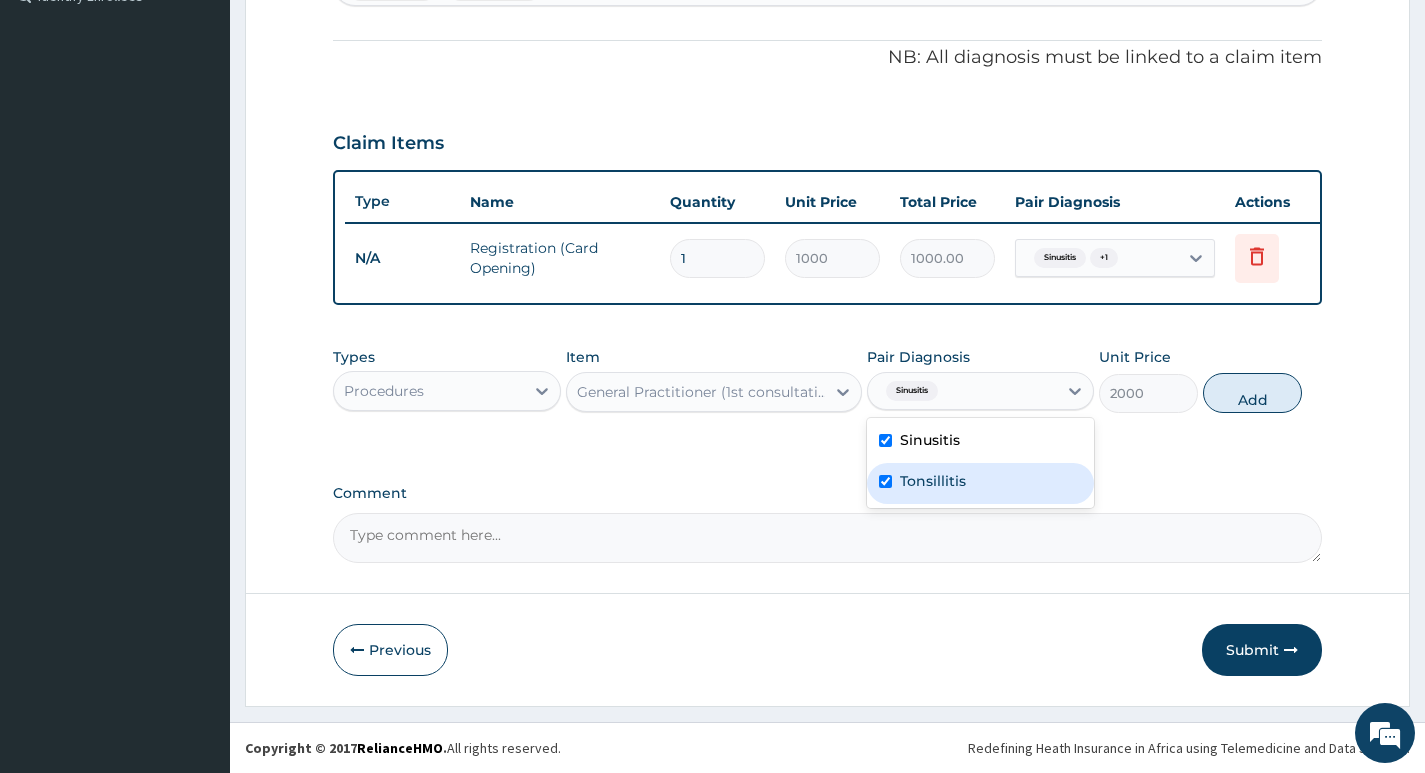 checkbox on "true" 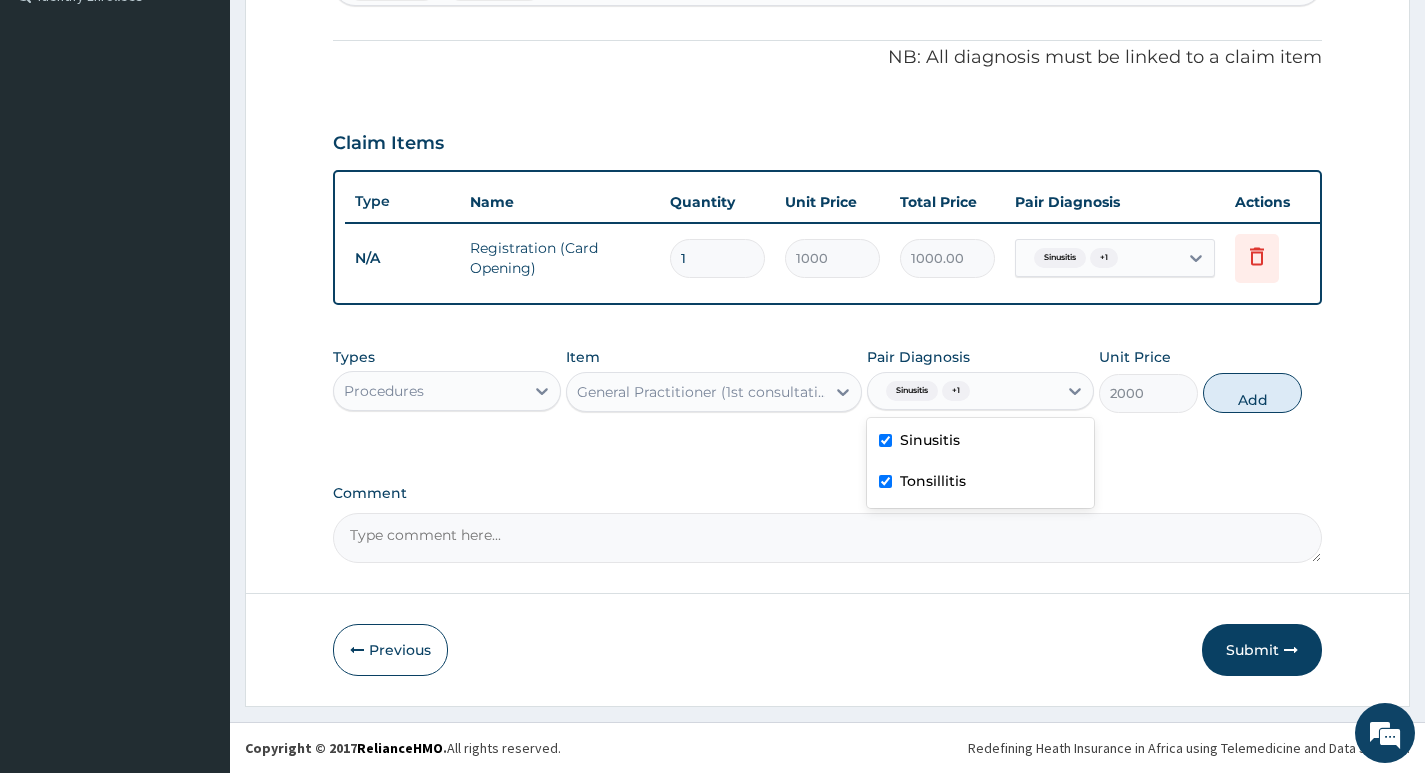 drag, startPoint x: 1225, startPoint y: 398, endPoint x: 1208, endPoint y: 405, distance: 18.384777 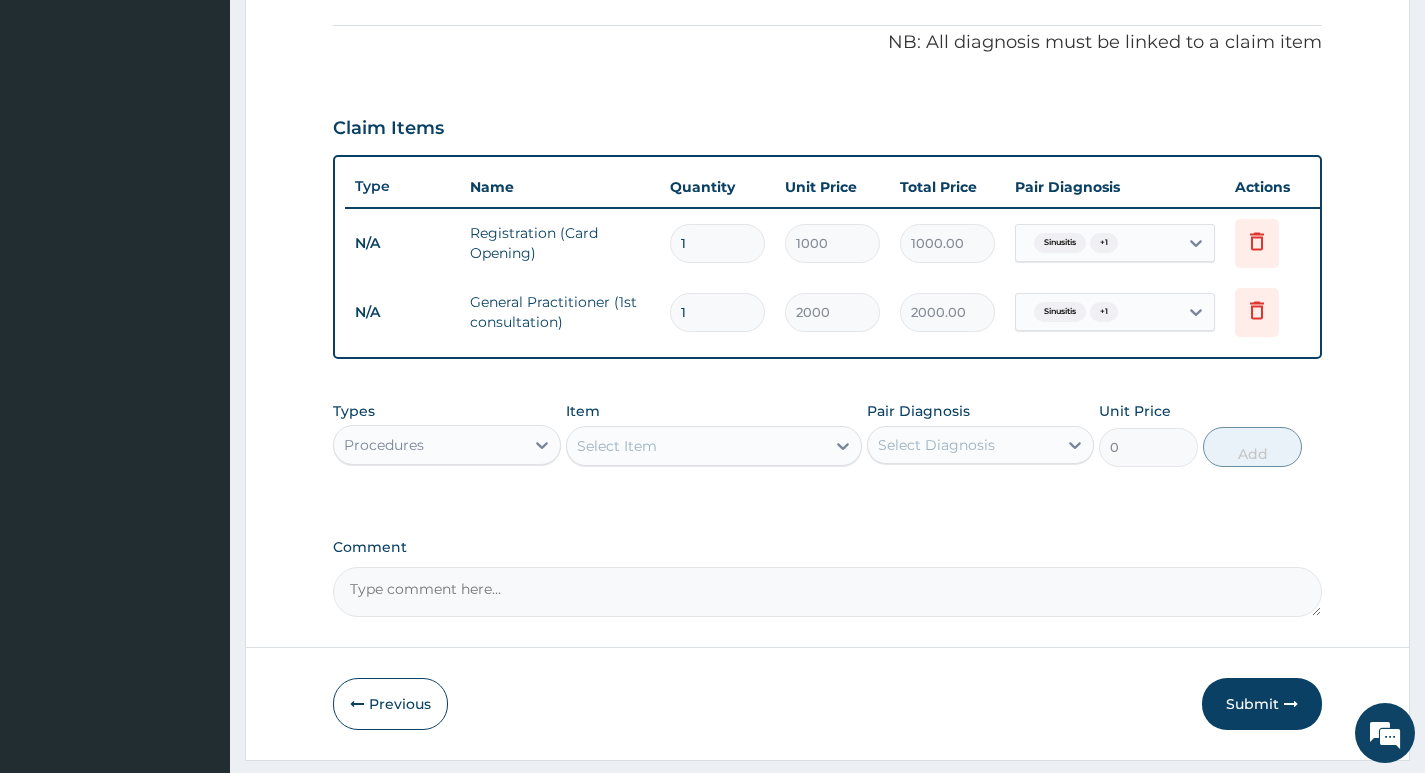 click on "Procedures" at bounding box center [428, 445] 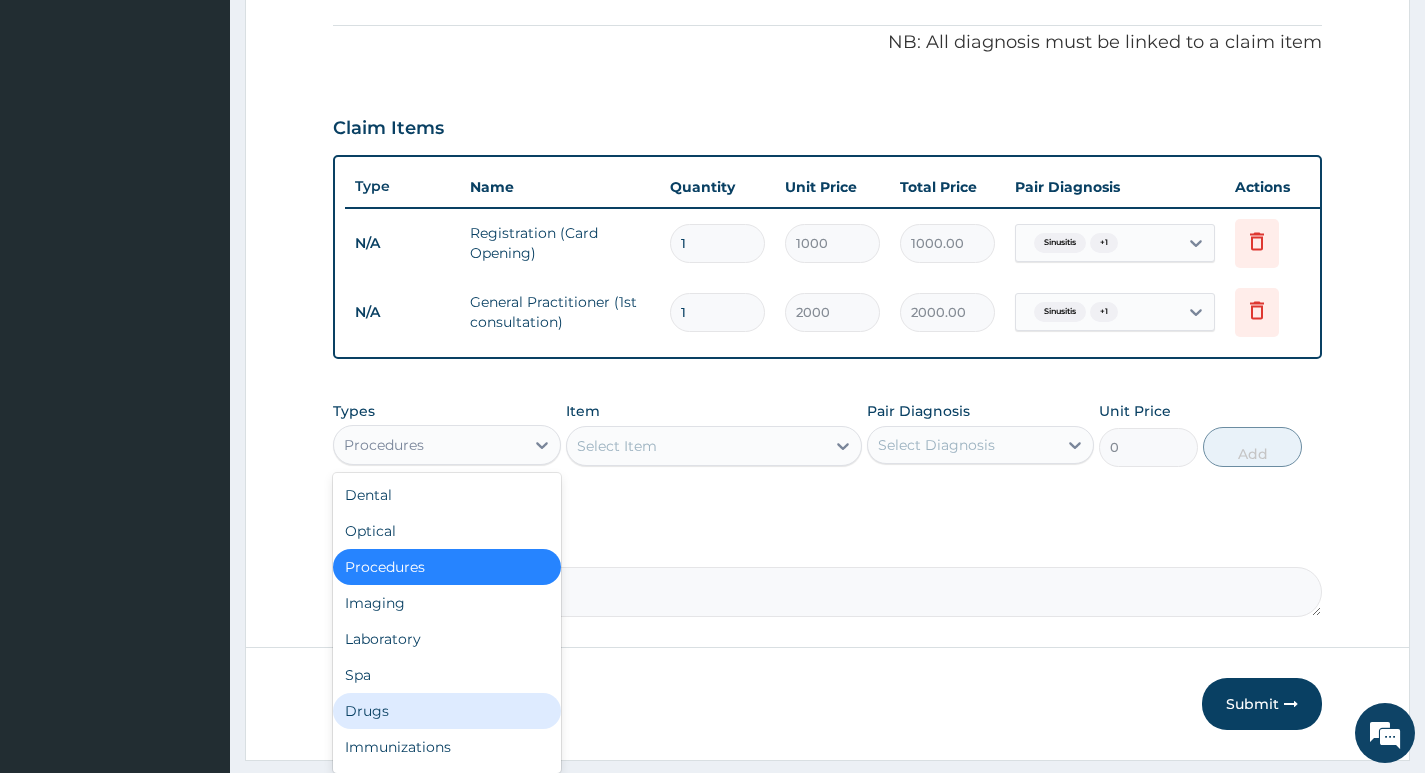 drag, startPoint x: 405, startPoint y: 728, endPoint x: 462, endPoint y: 660, distance: 88.72993 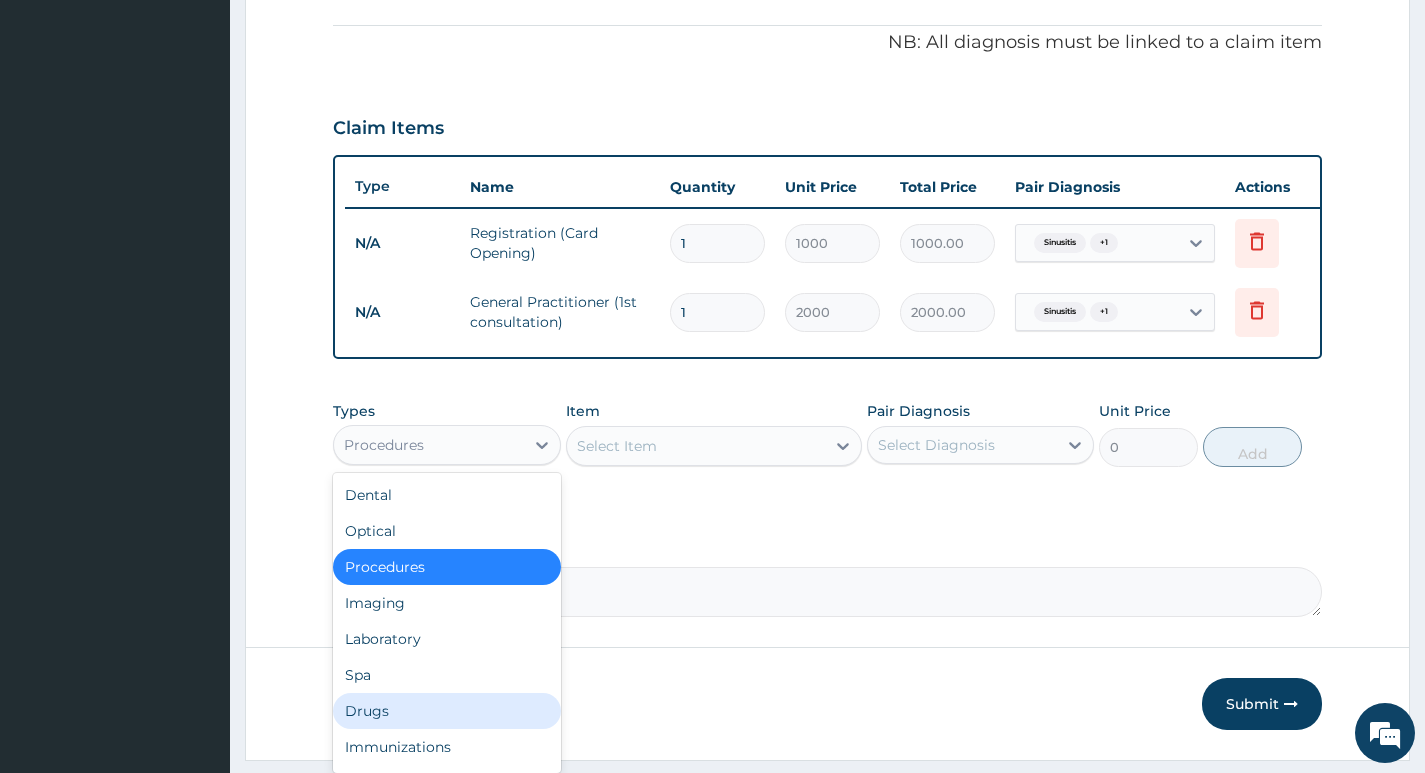 click on "Drugs" at bounding box center [446, 711] 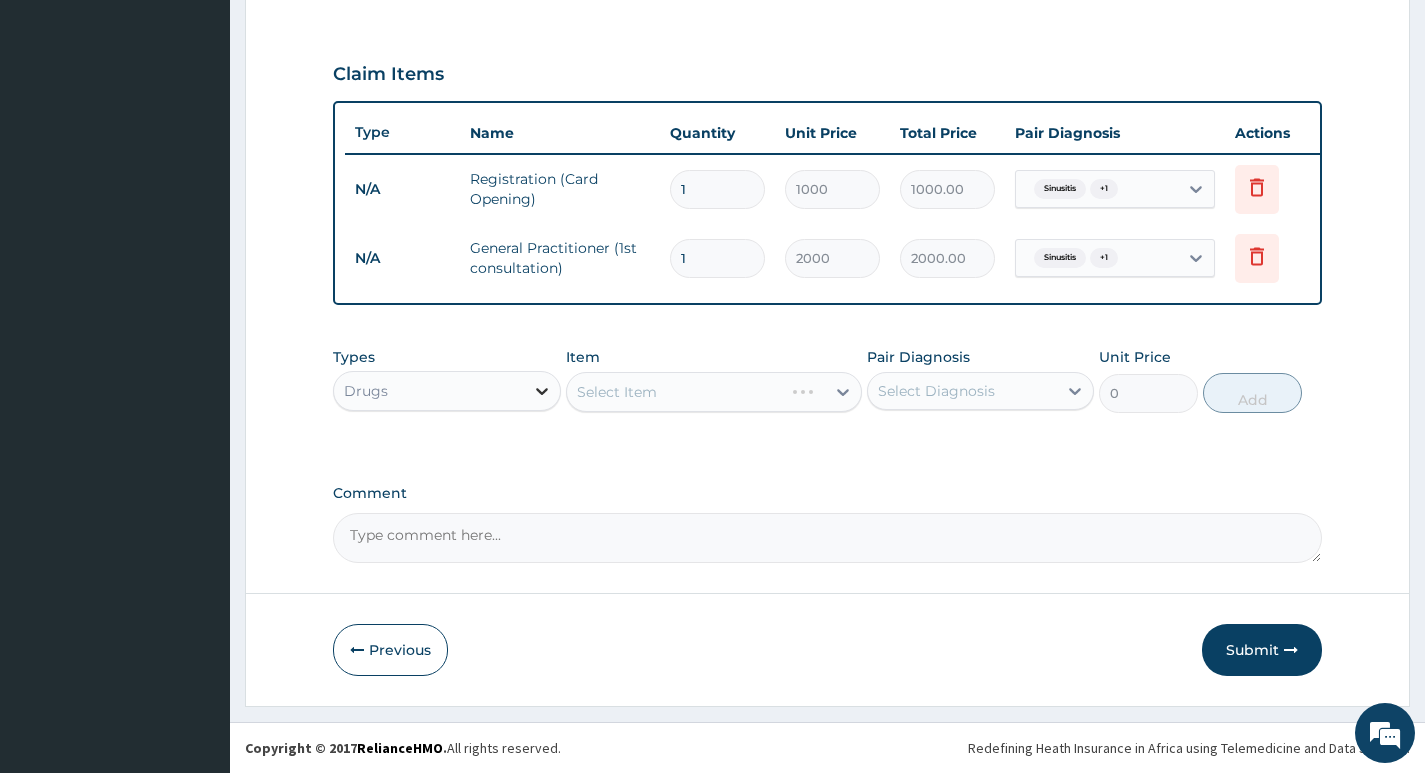 scroll, scrollTop: 658, scrollLeft: 0, axis: vertical 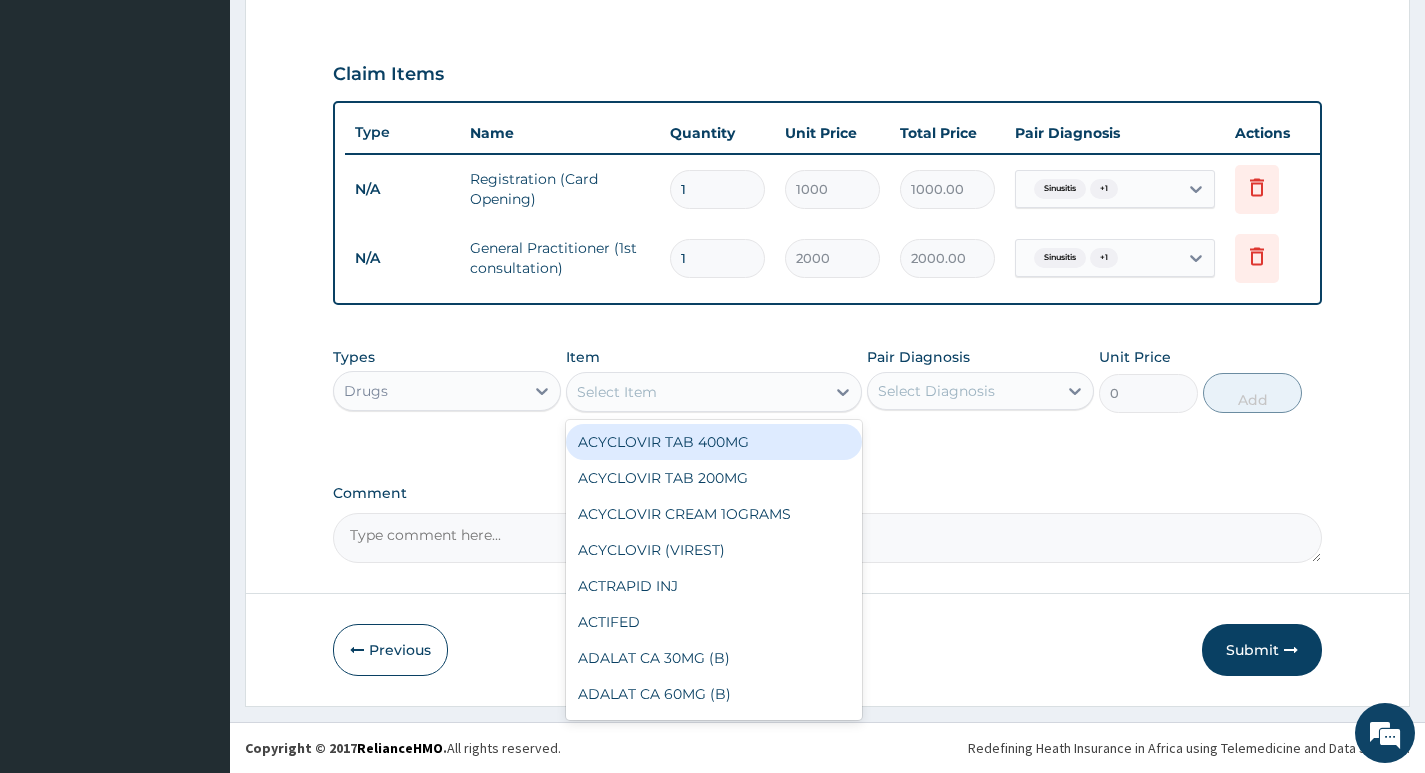 click on "Select Item" at bounding box center [617, 392] 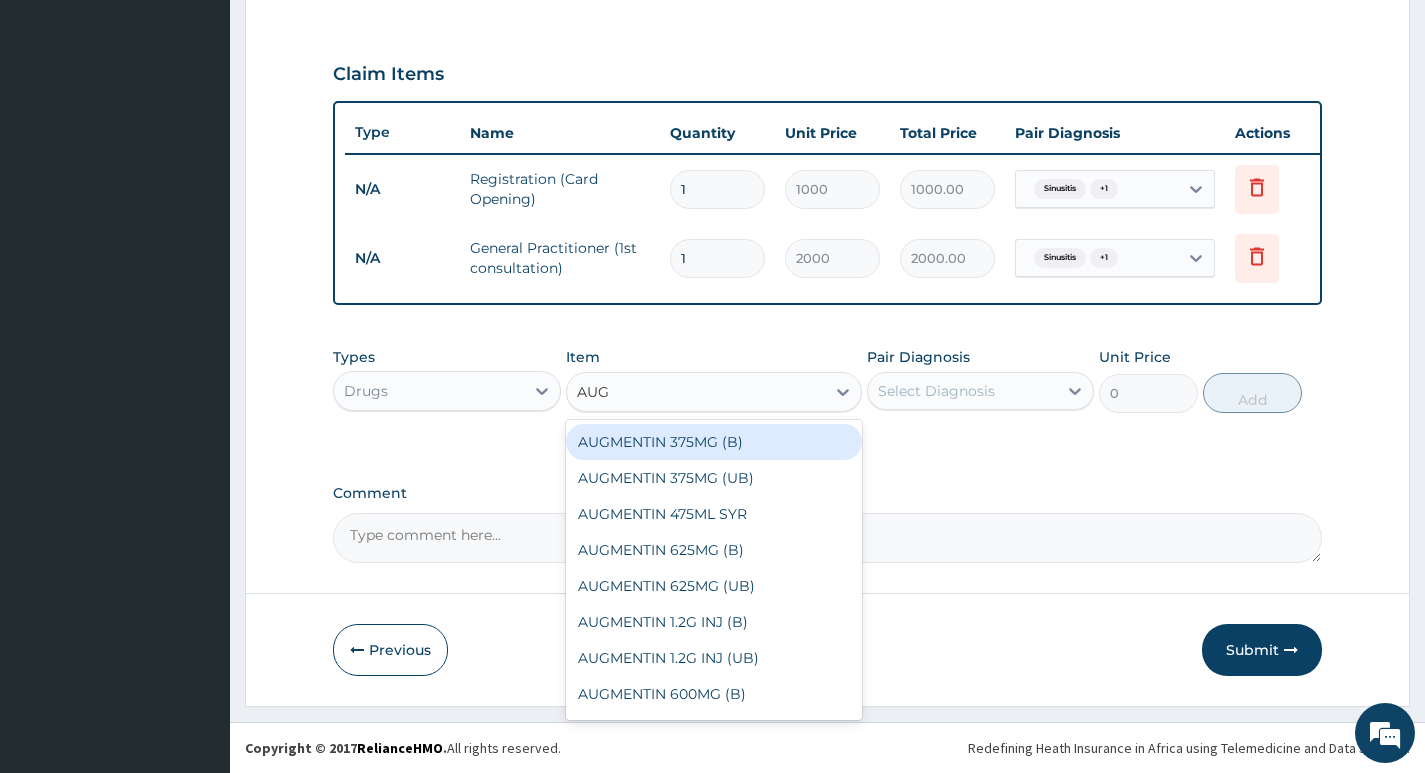 type on "AUGM" 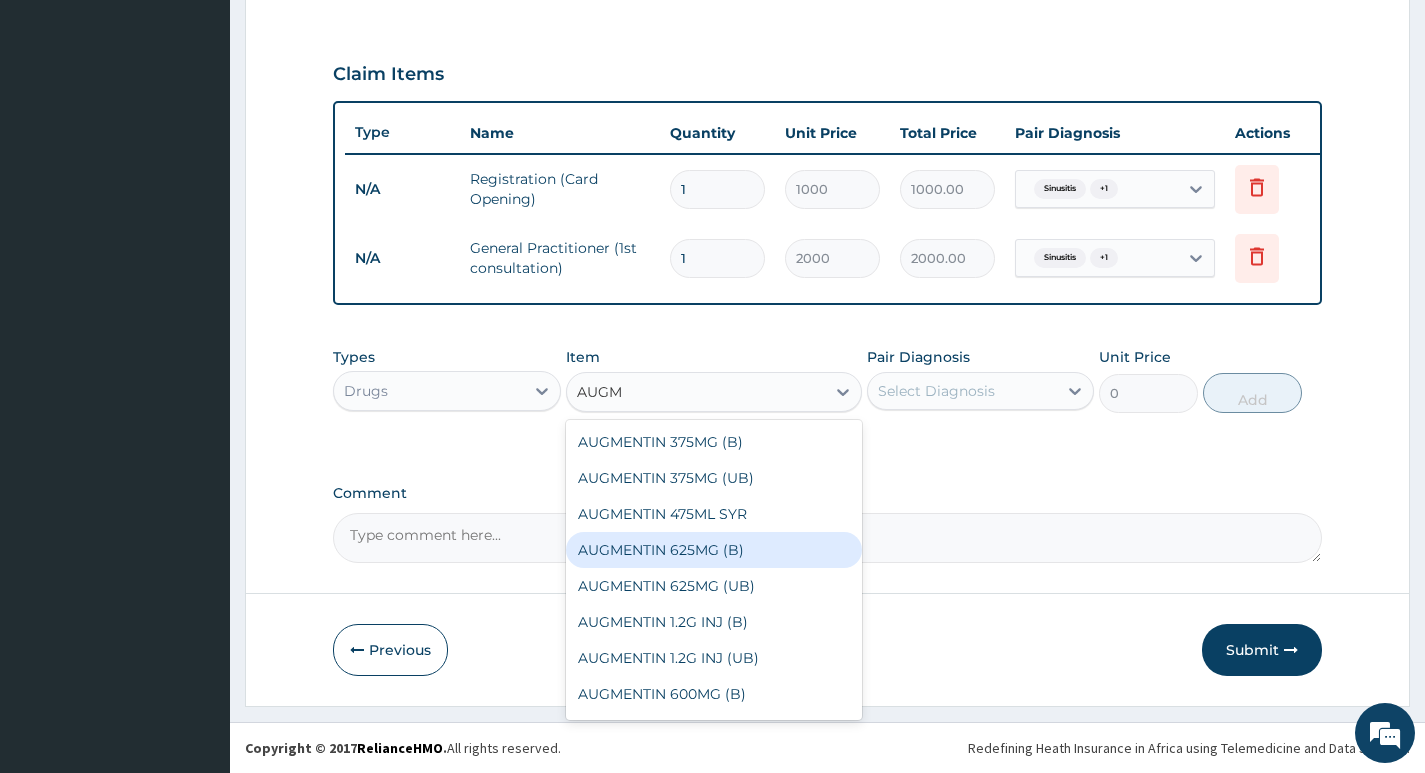 scroll, scrollTop: 104, scrollLeft: 0, axis: vertical 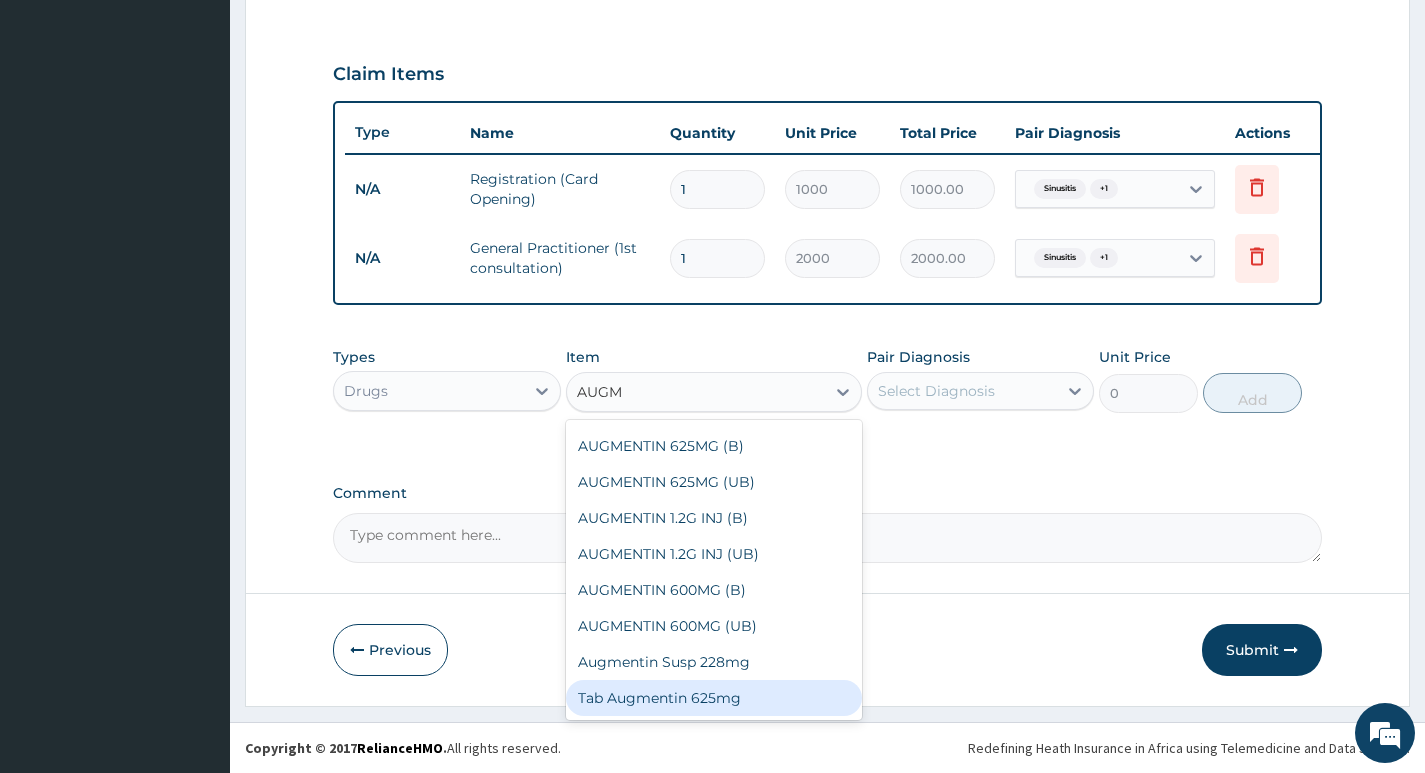 click on "Tab Augmentin 625mg" at bounding box center [714, 698] 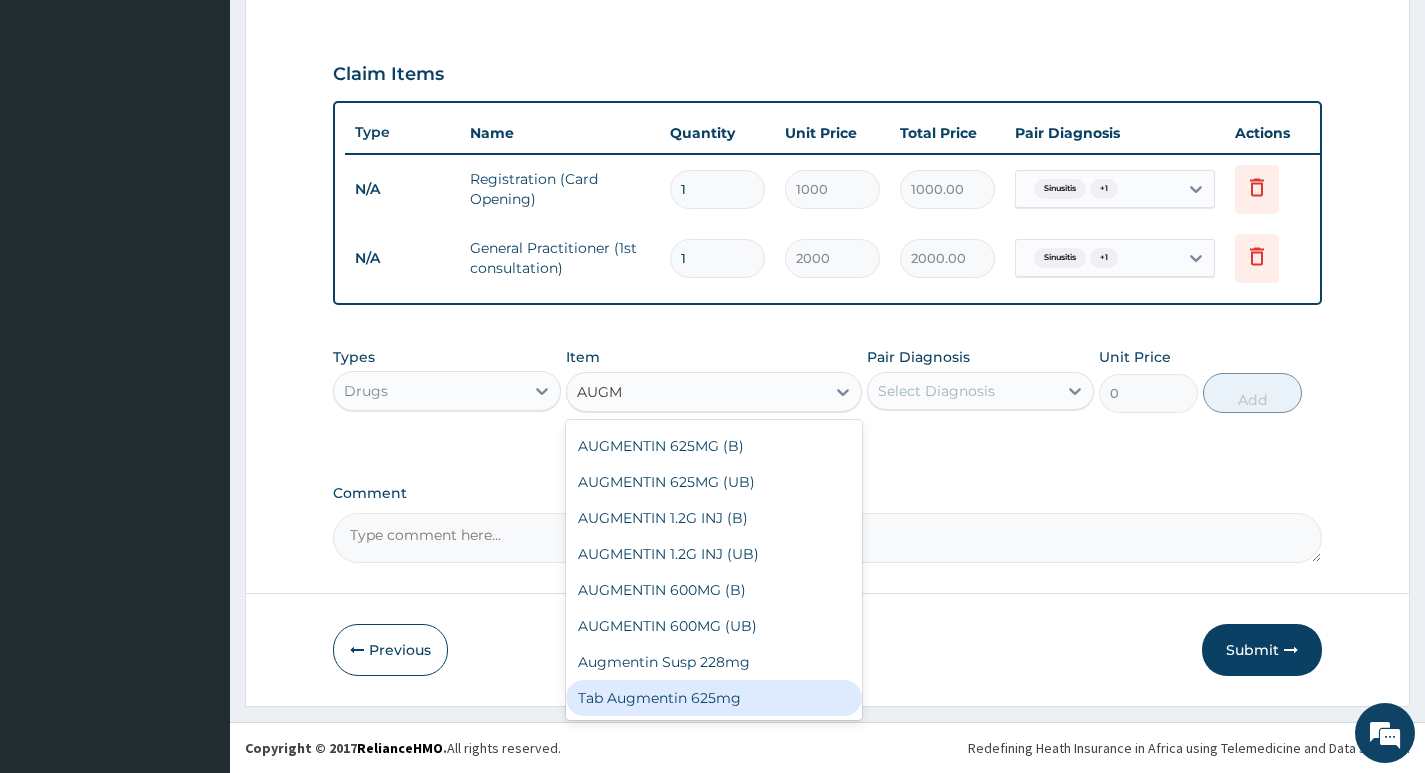 type 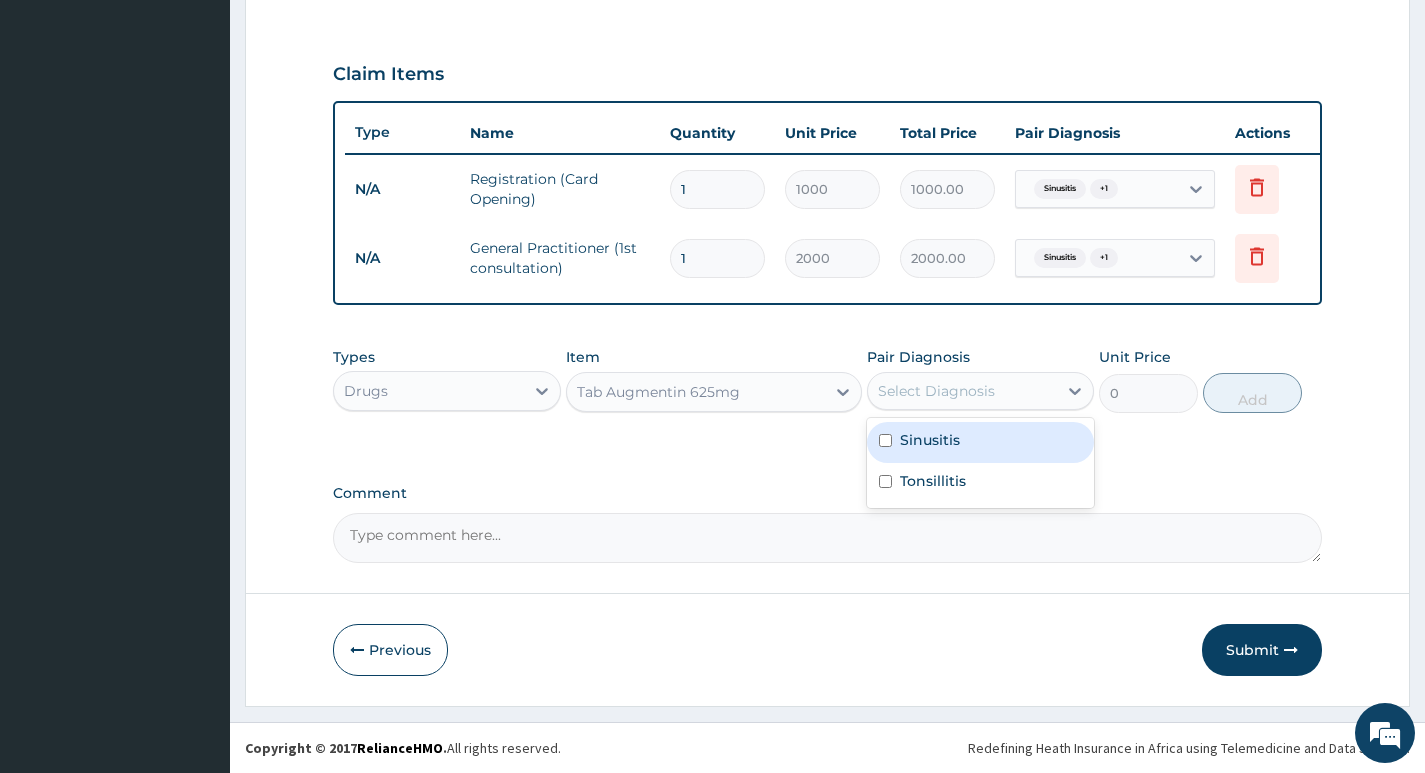click on "Select Diagnosis" at bounding box center [936, 391] 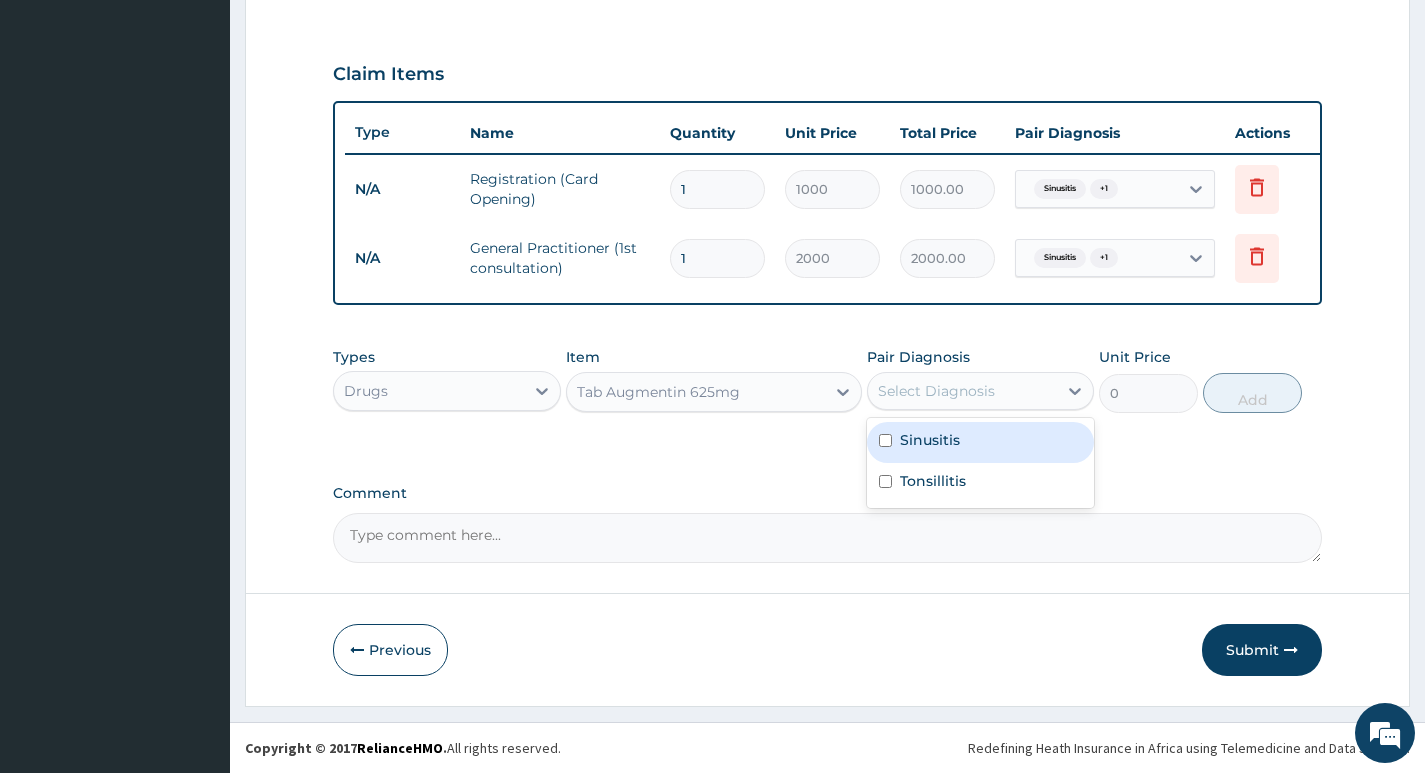 drag, startPoint x: 946, startPoint y: 454, endPoint x: 948, endPoint y: 467, distance: 13.152946 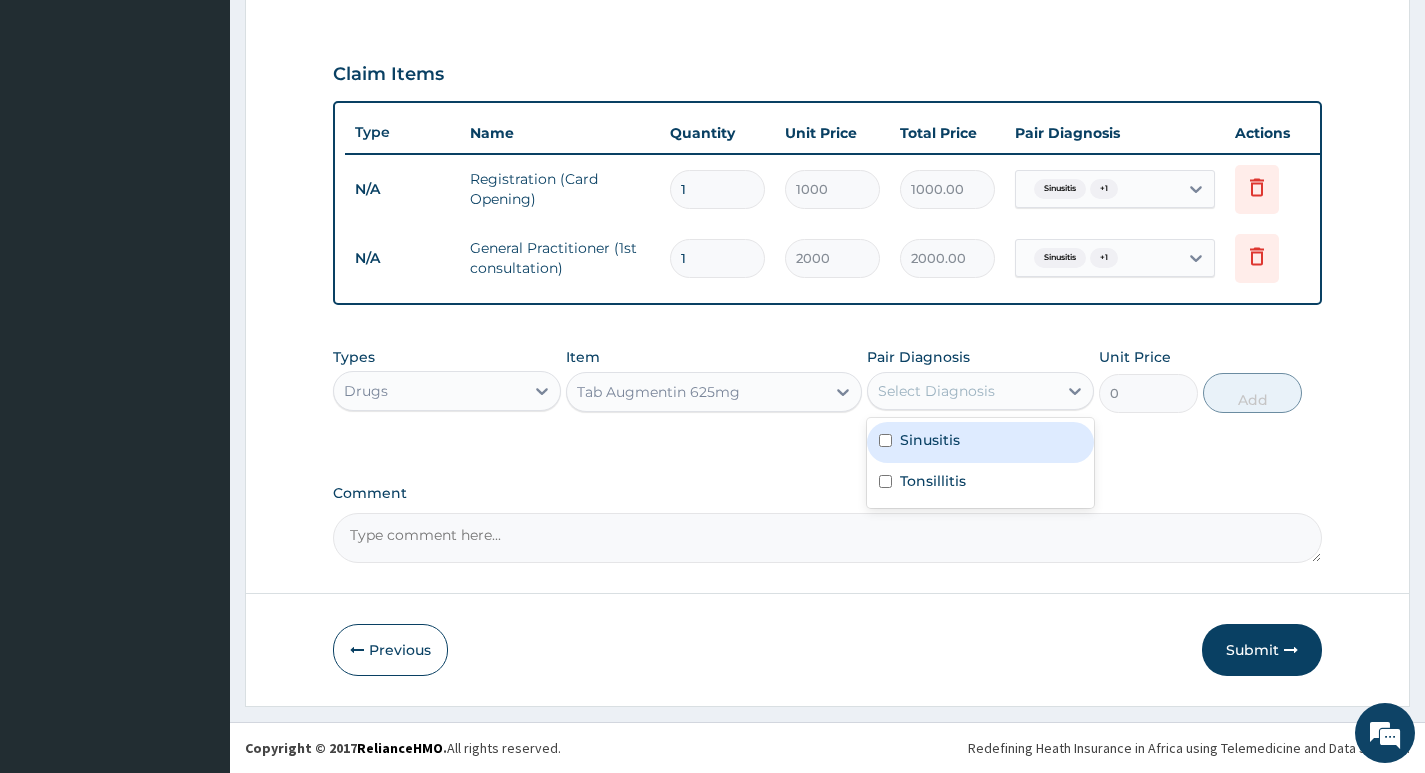 click on "Sinusitis" at bounding box center (980, 442) 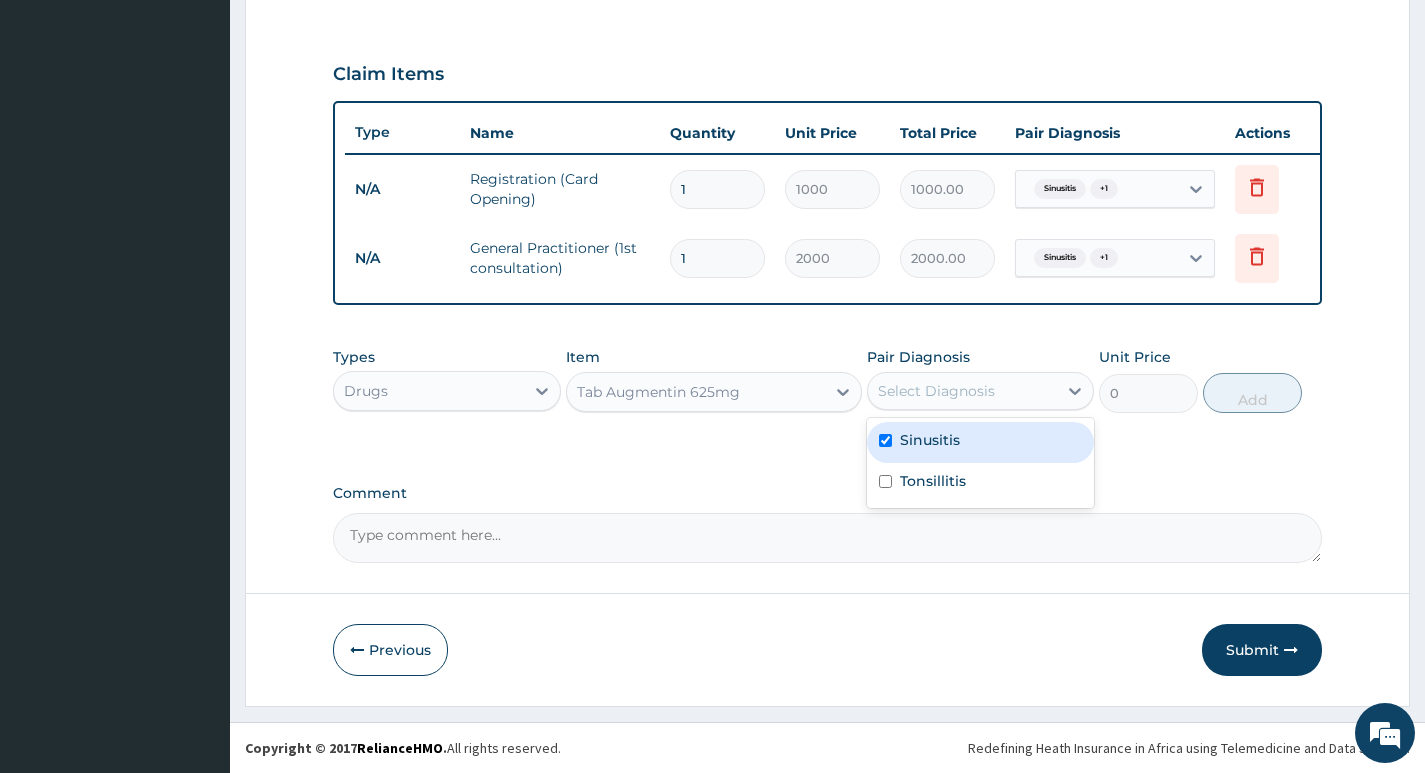 checkbox on "true" 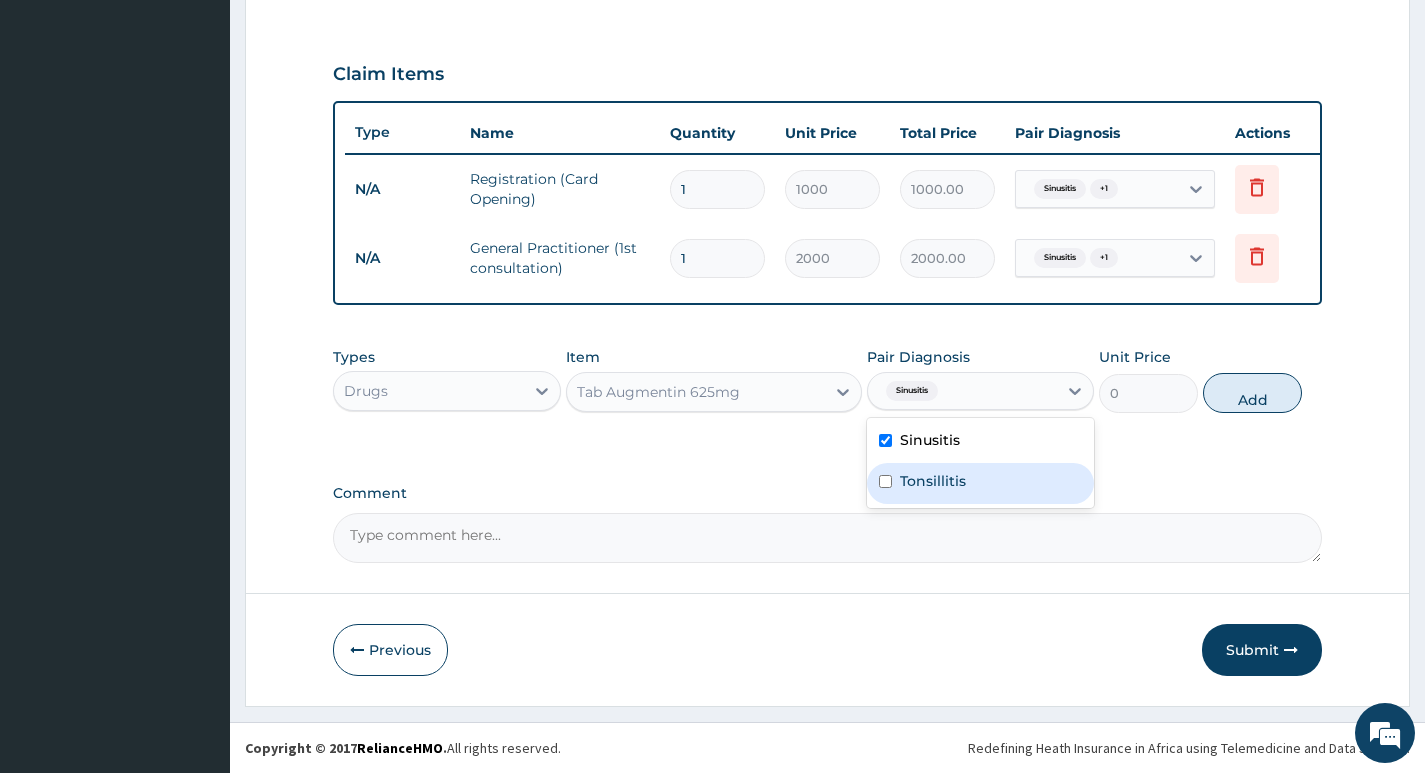 drag, startPoint x: 948, startPoint y: 482, endPoint x: 1095, endPoint y: 453, distance: 149.83324 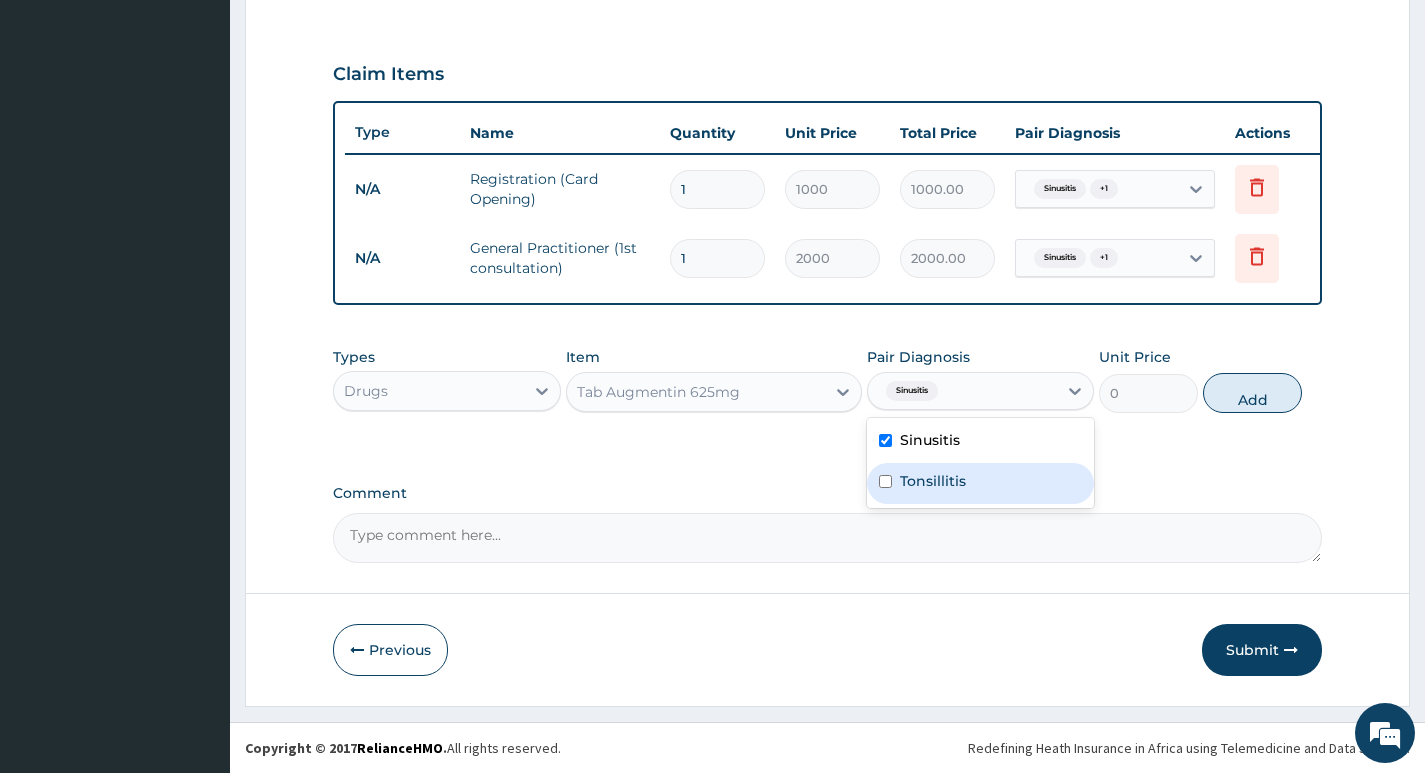 click on "Tonsillitis" at bounding box center [933, 481] 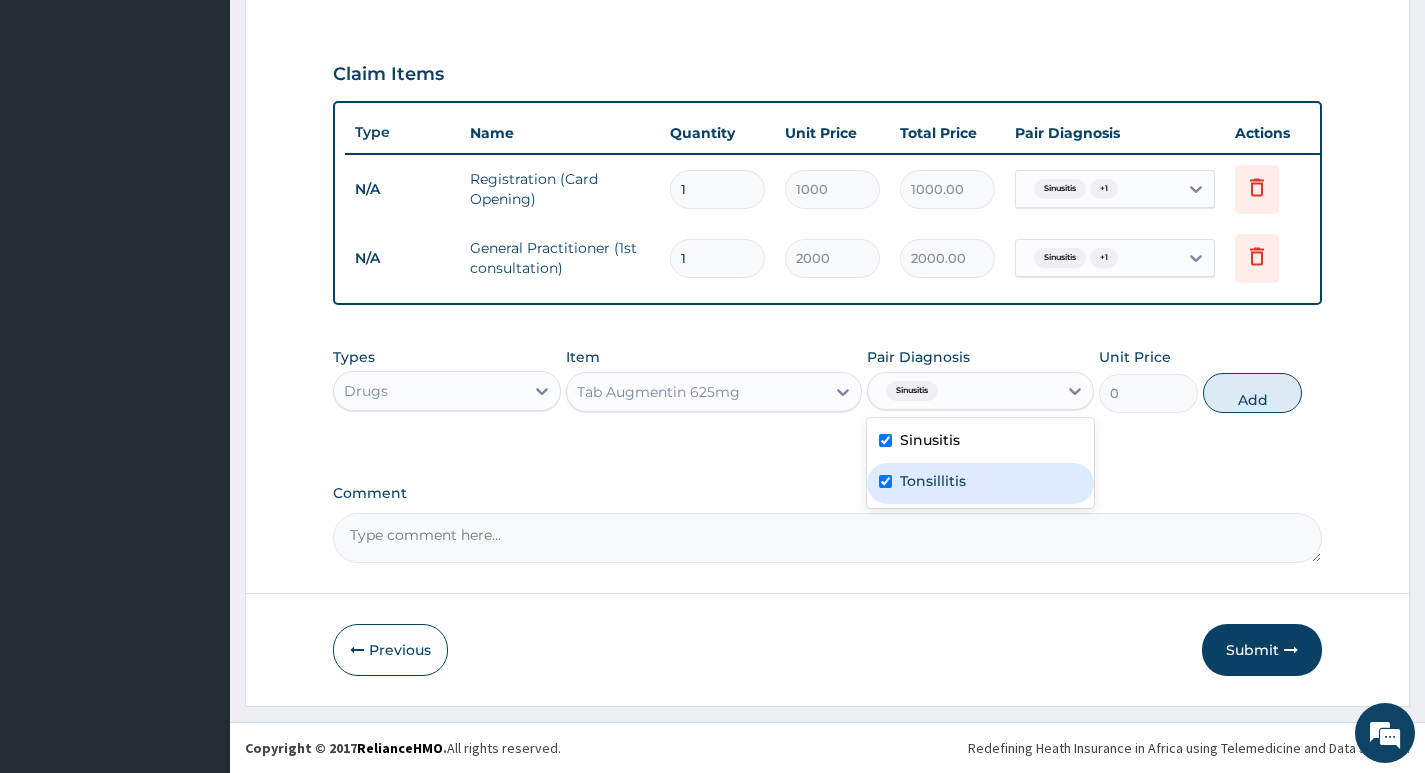 checkbox on "true" 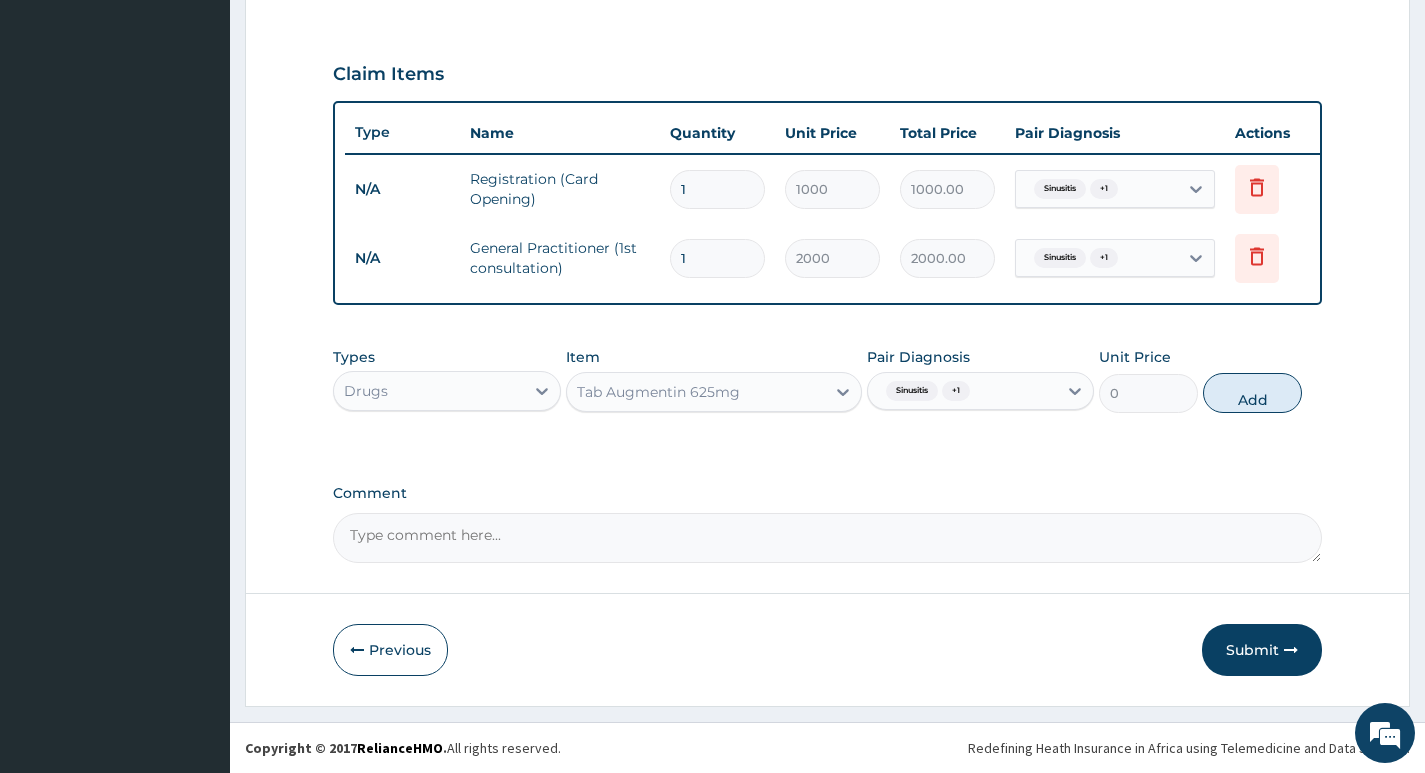 drag, startPoint x: 1245, startPoint y: 400, endPoint x: 1217, endPoint y: 404, distance: 28.284271 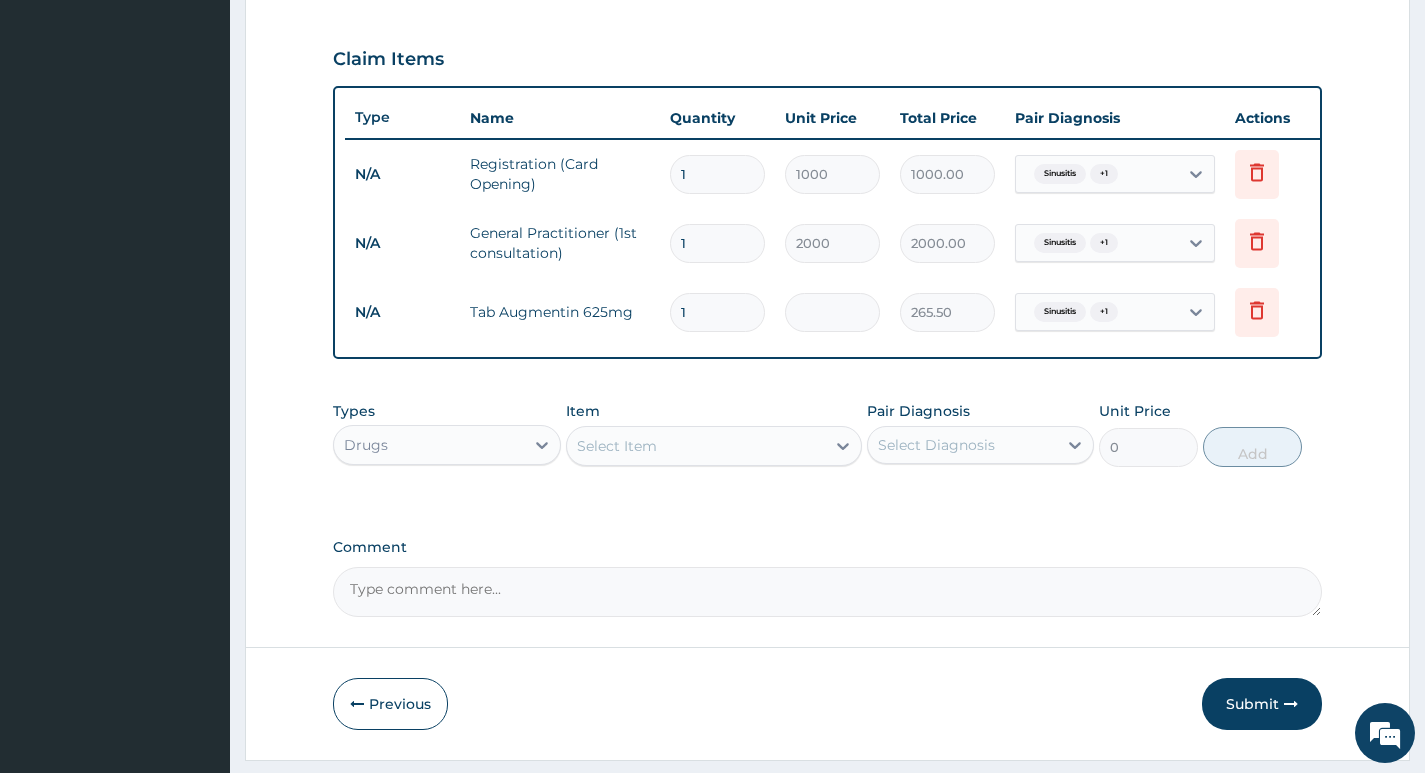 type on "14" 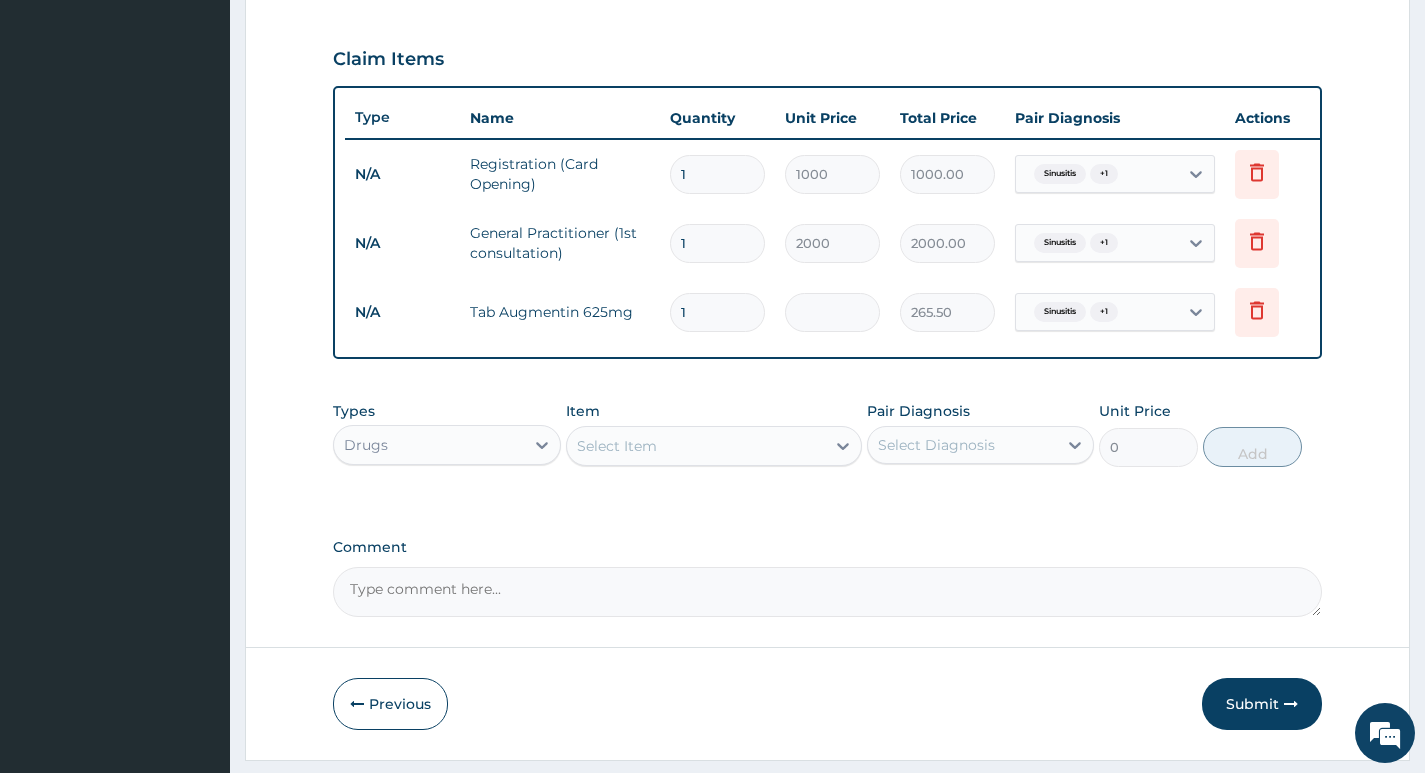 type on "3717.00" 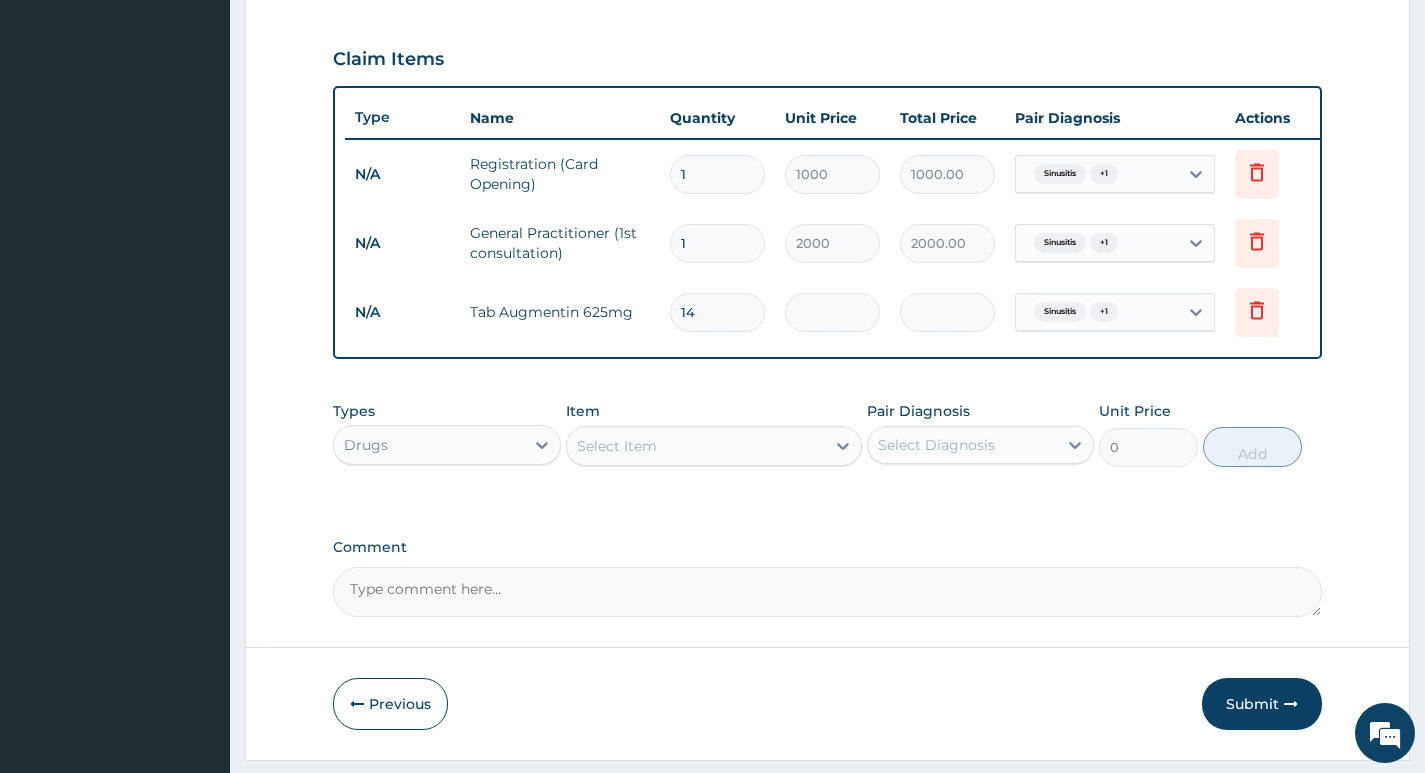 type on "14" 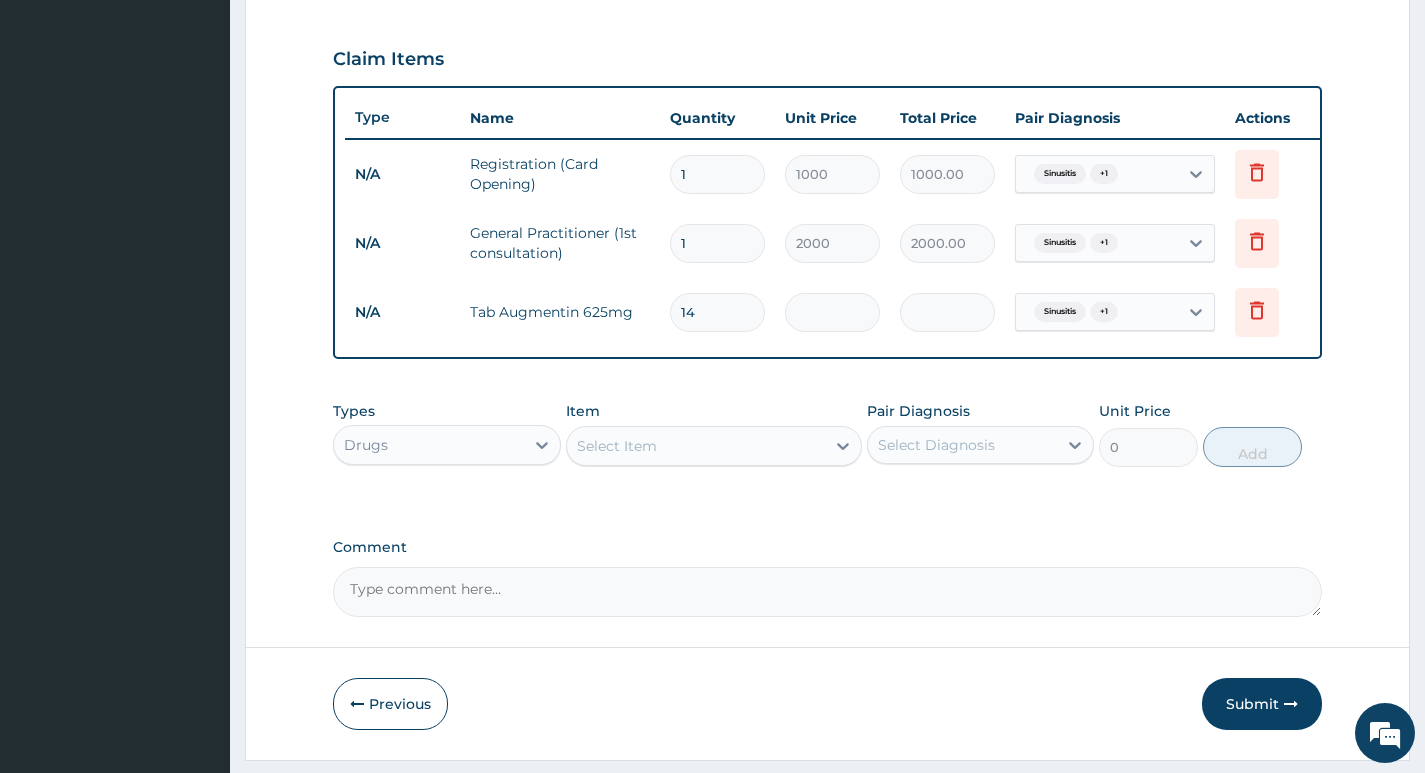 click on "Select Item" at bounding box center (617, 446) 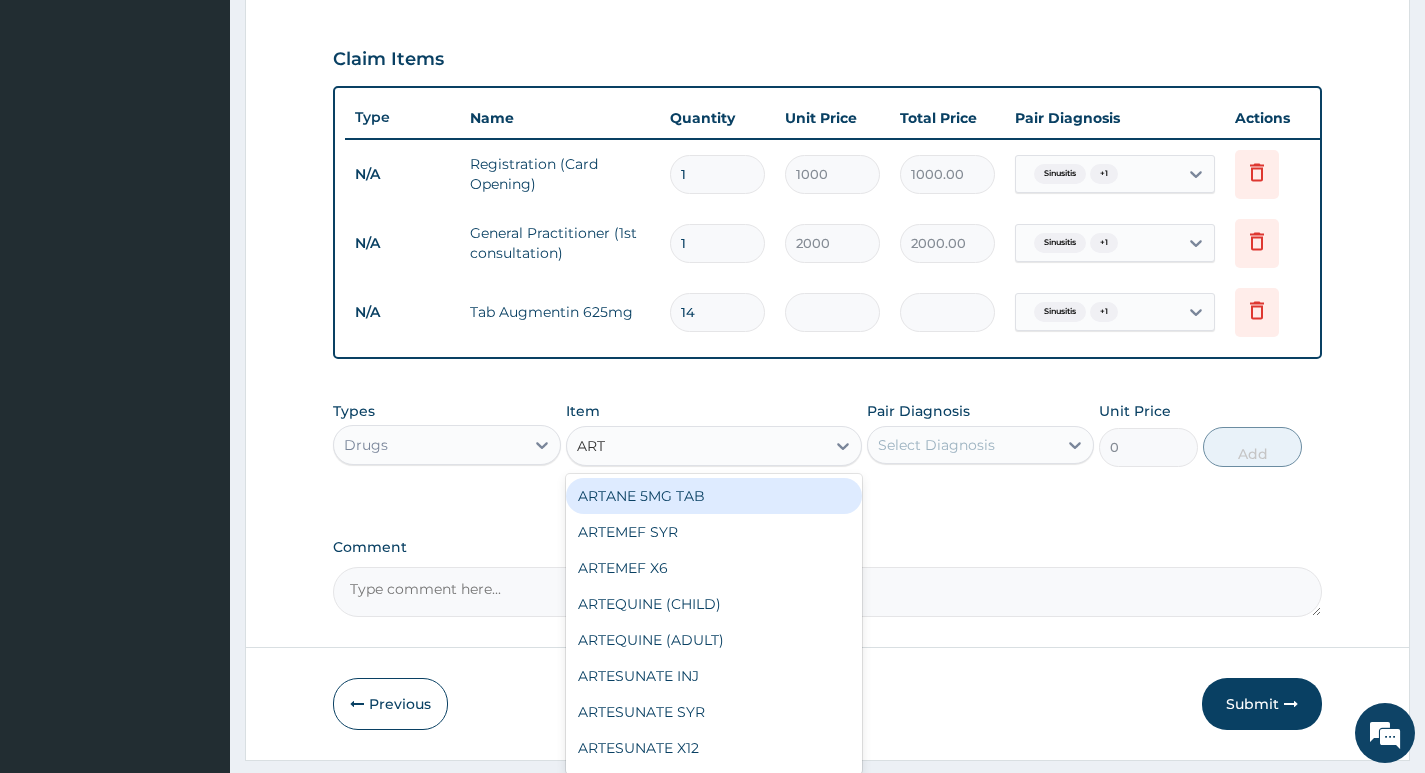 type on "ARTH" 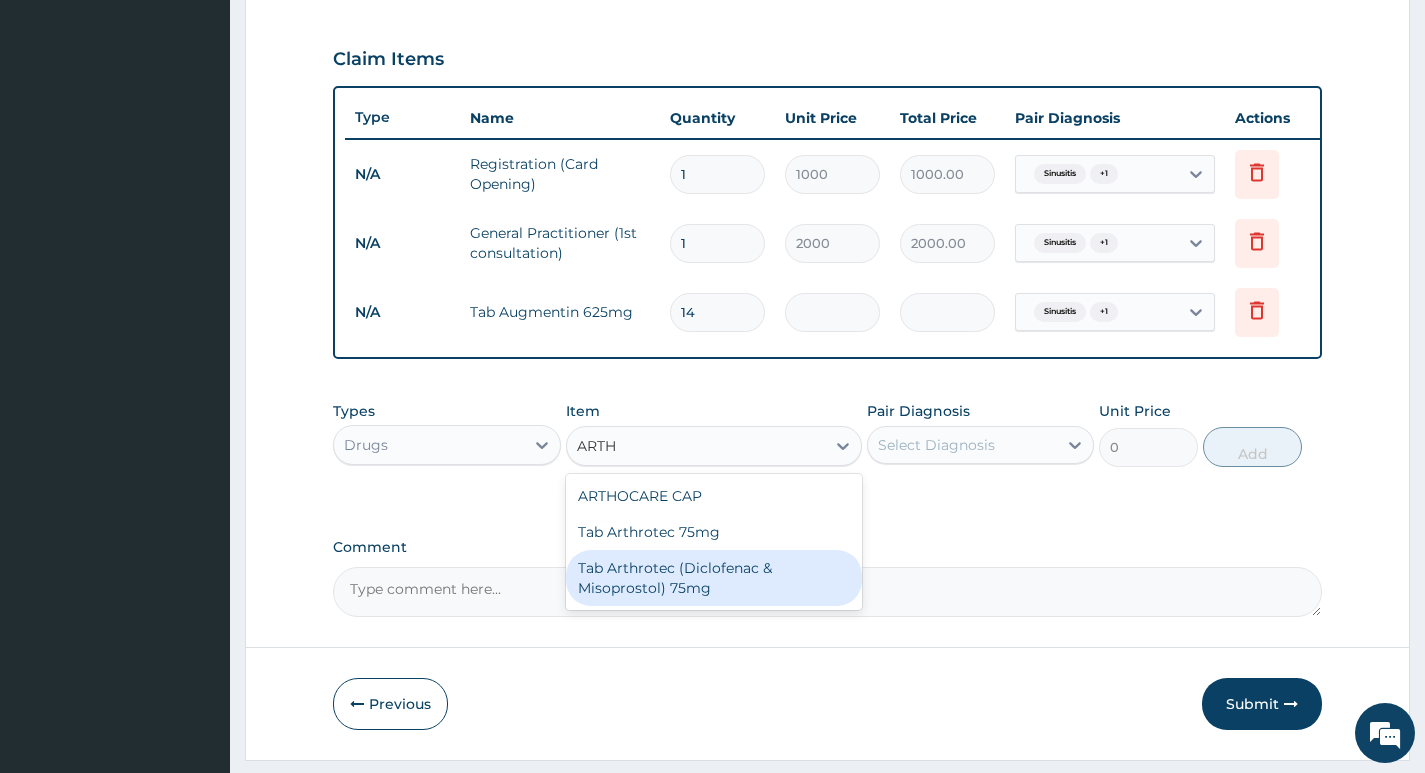 click on "Tab Arthrotec (Diclofenac & Misoprostol) 75mg" at bounding box center (714, 578) 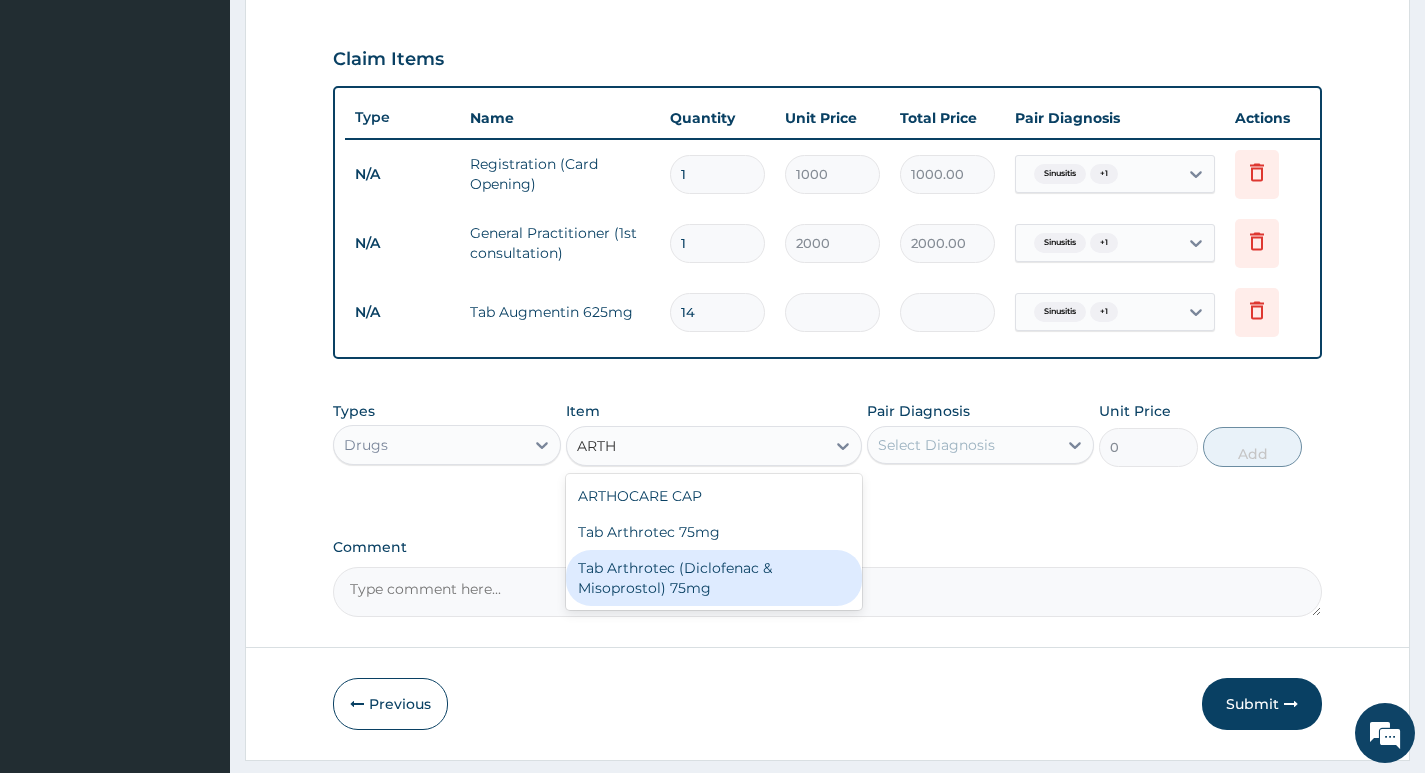 type 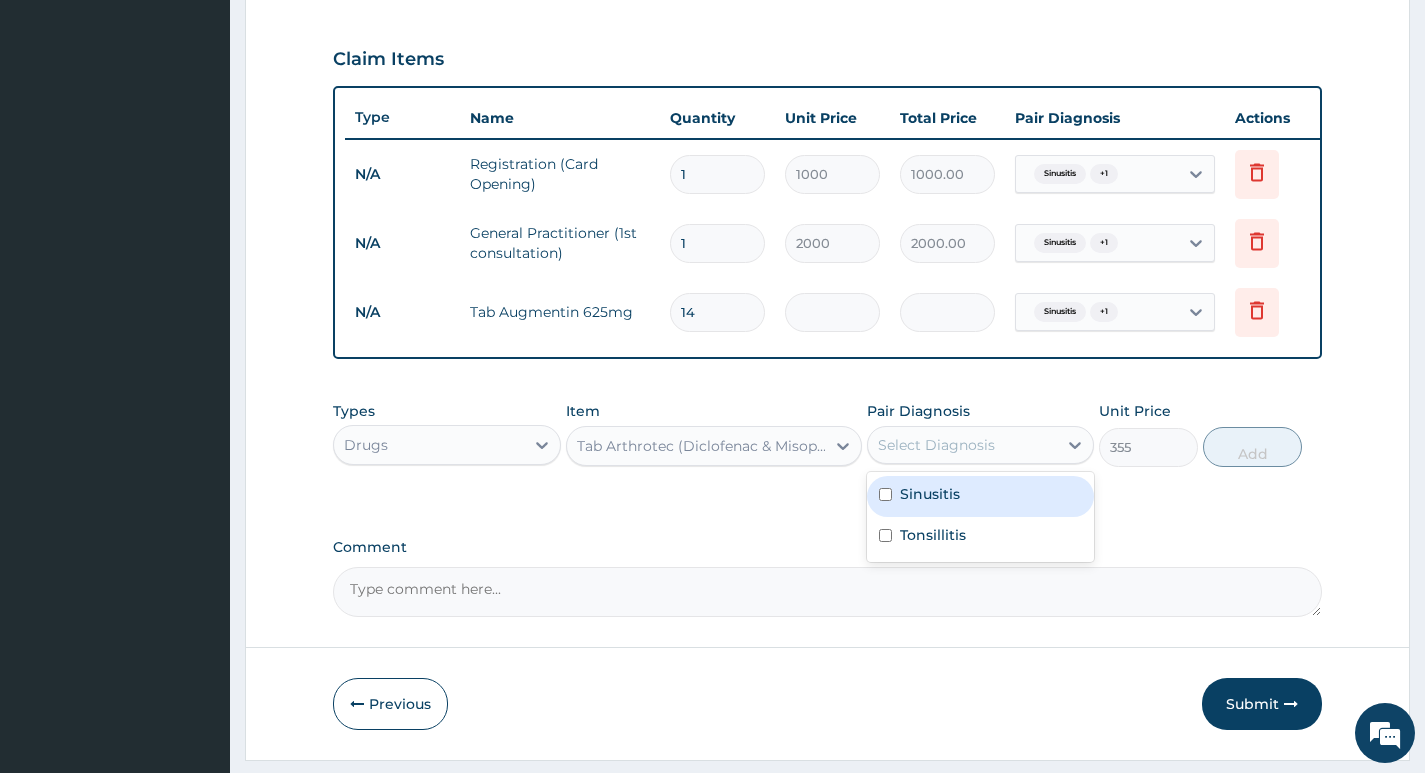 click on "Select Diagnosis" at bounding box center (936, 445) 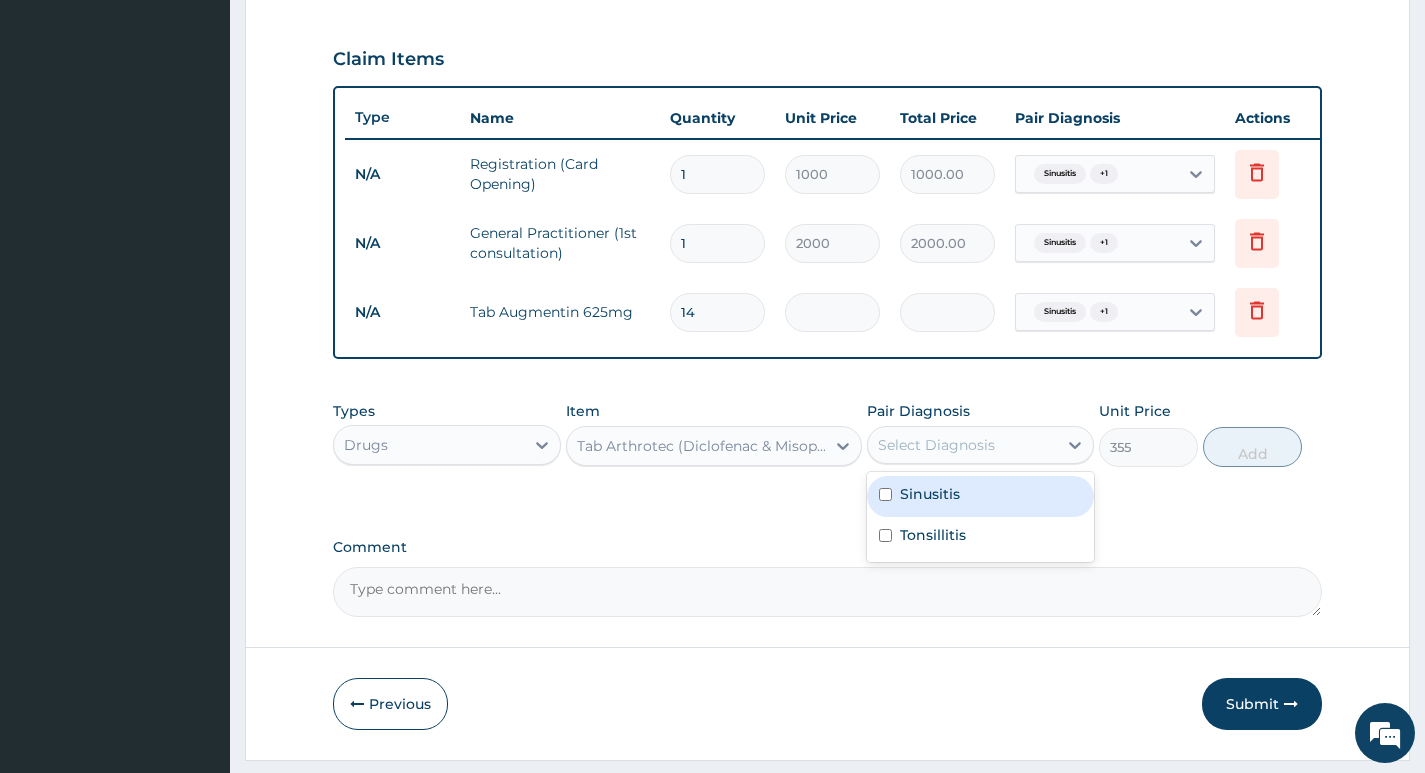 click on "Sinusitis" at bounding box center (980, 496) 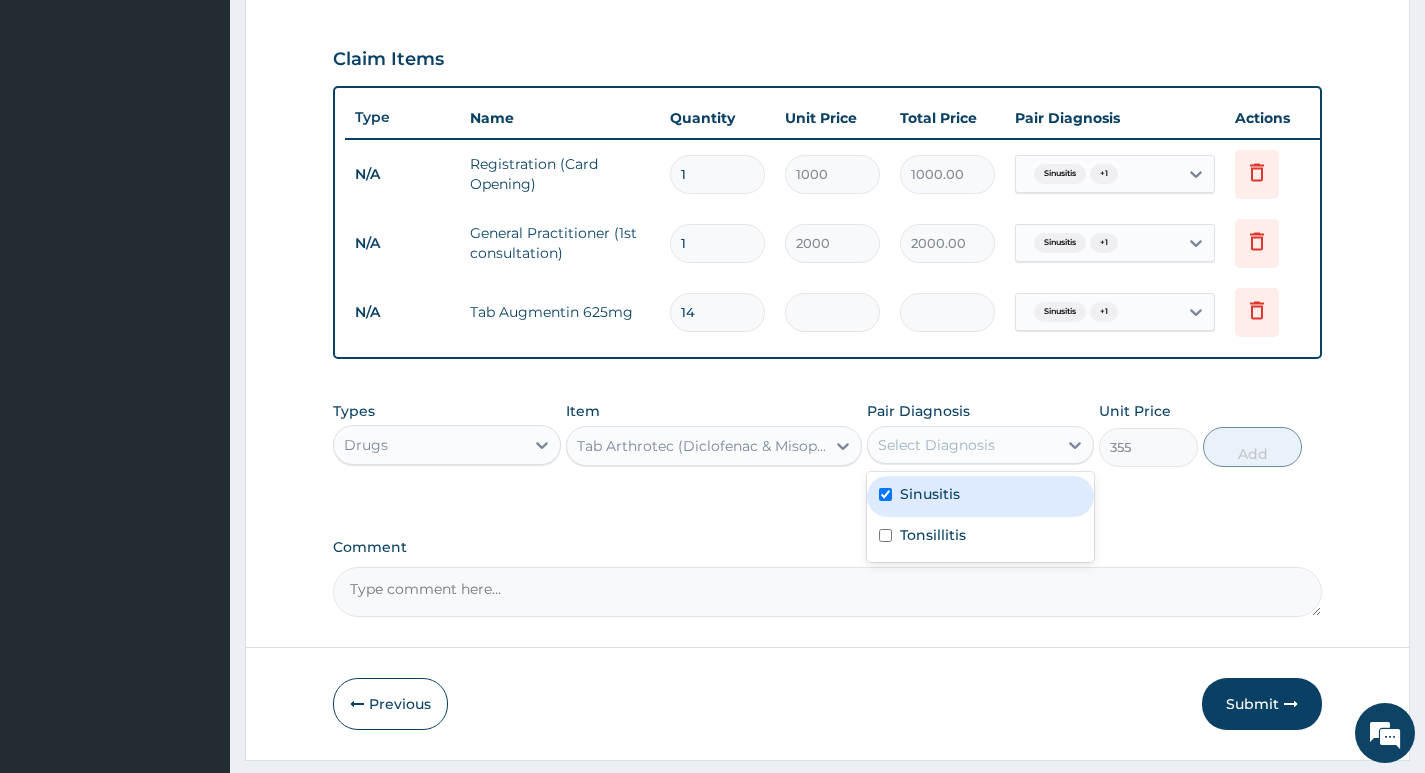 checkbox on "true" 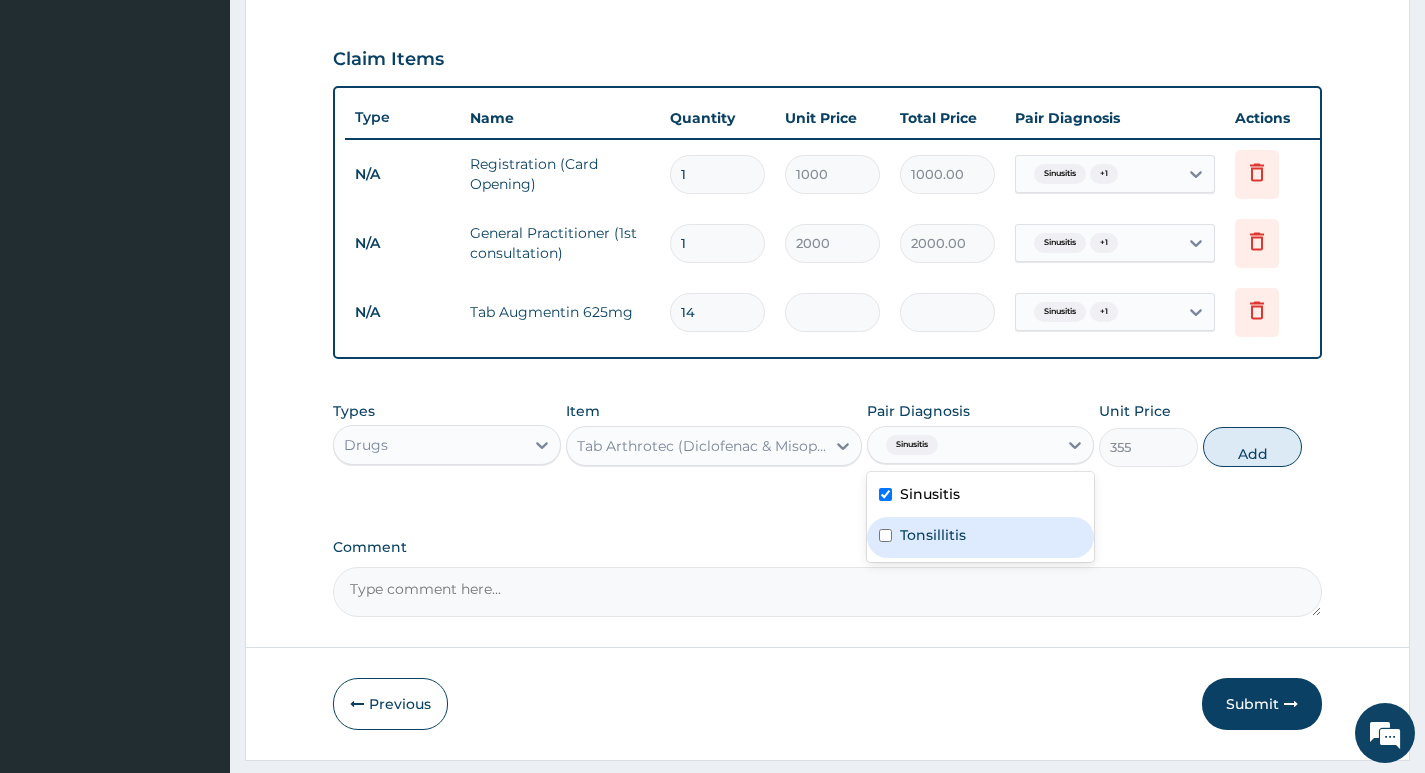 drag, startPoint x: 940, startPoint y: 549, endPoint x: 1032, endPoint y: 544, distance: 92.13577 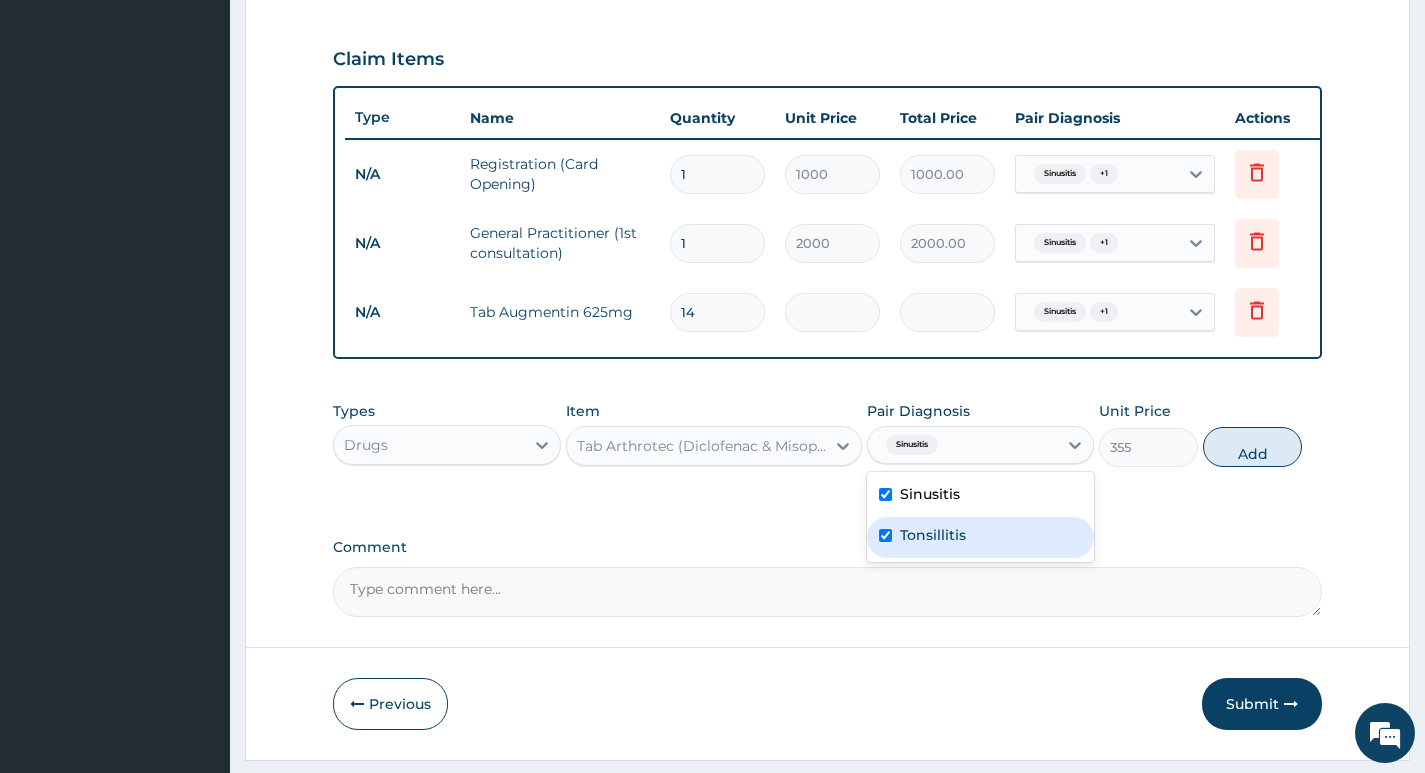 checkbox on "true" 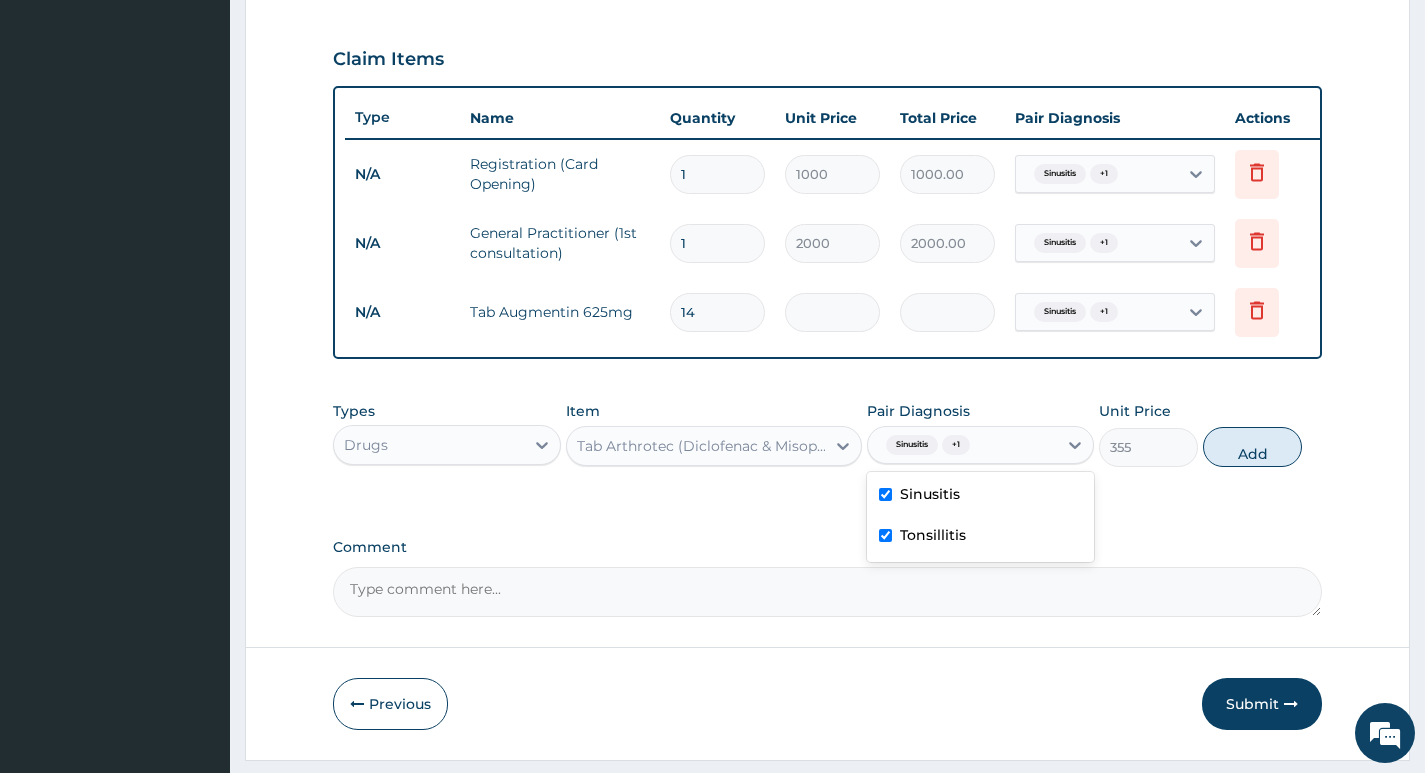 click on "Add" at bounding box center (1252, 447) 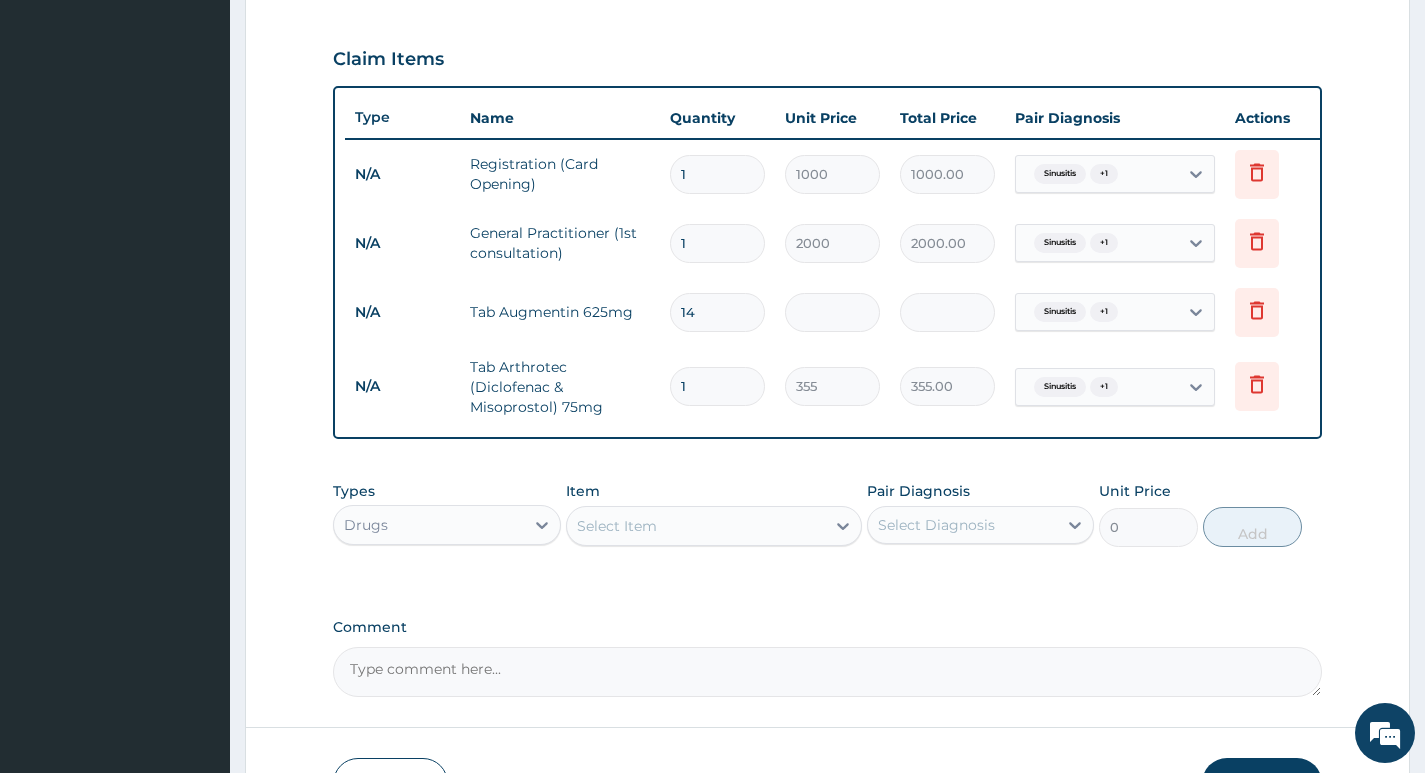 drag, startPoint x: 697, startPoint y: 384, endPoint x: 676, endPoint y: 386, distance: 21.095022 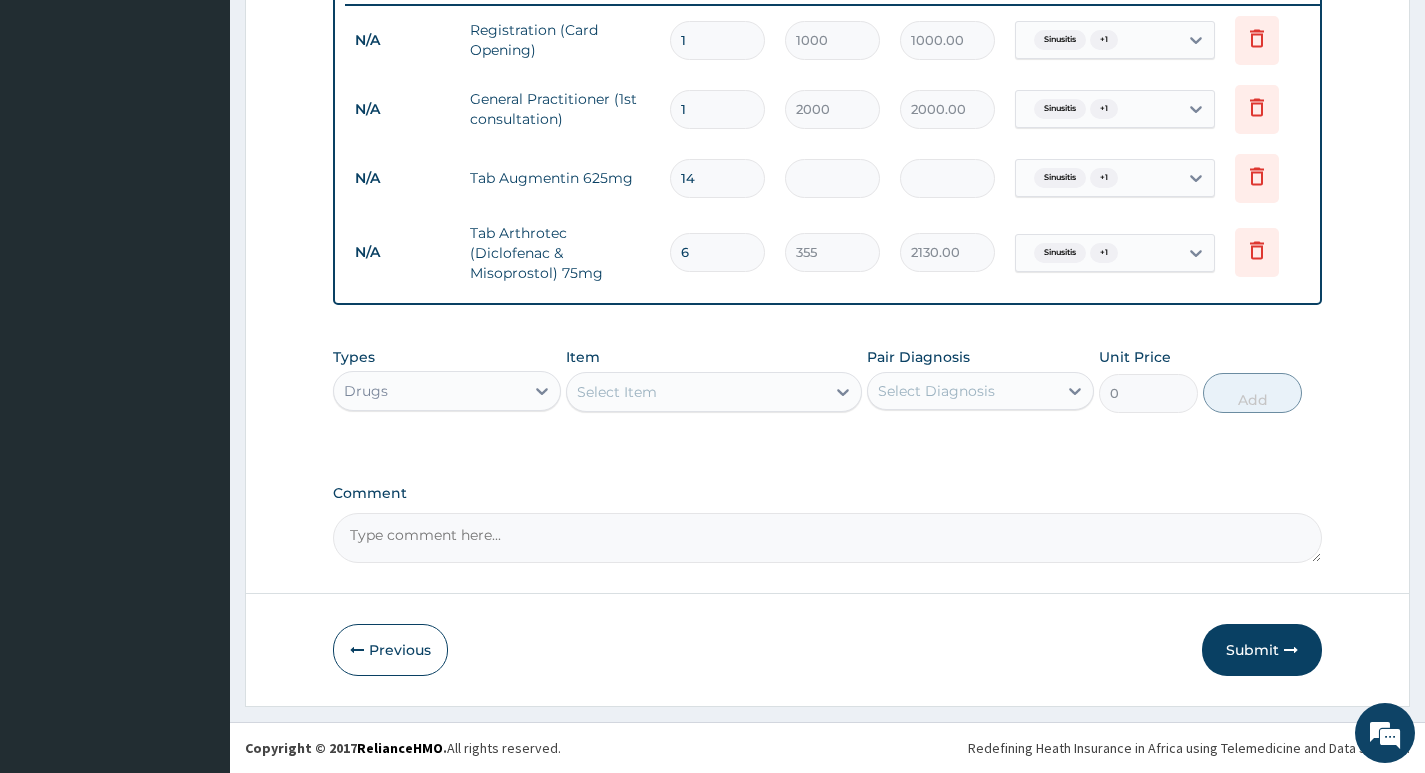 scroll, scrollTop: 796, scrollLeft: 0, axis: vertical 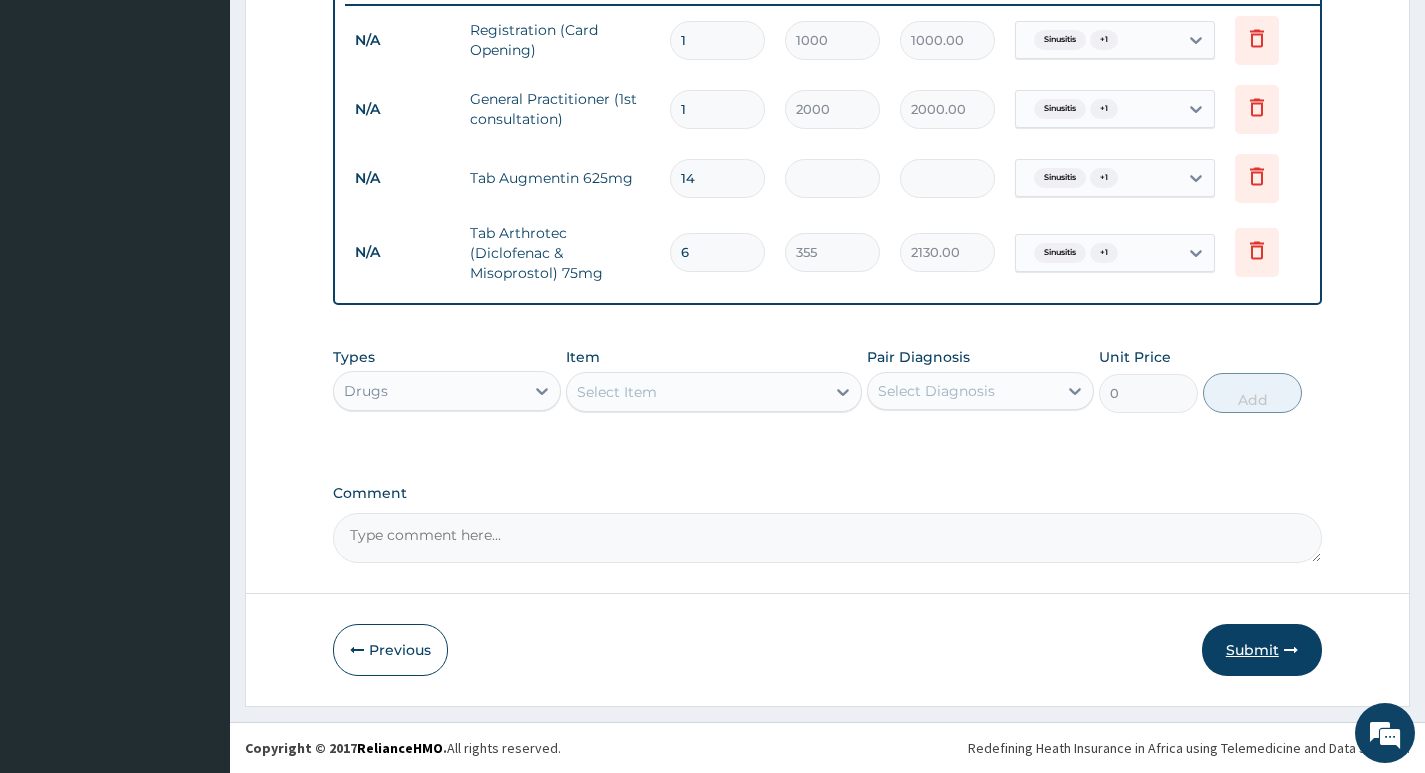 type on "6" 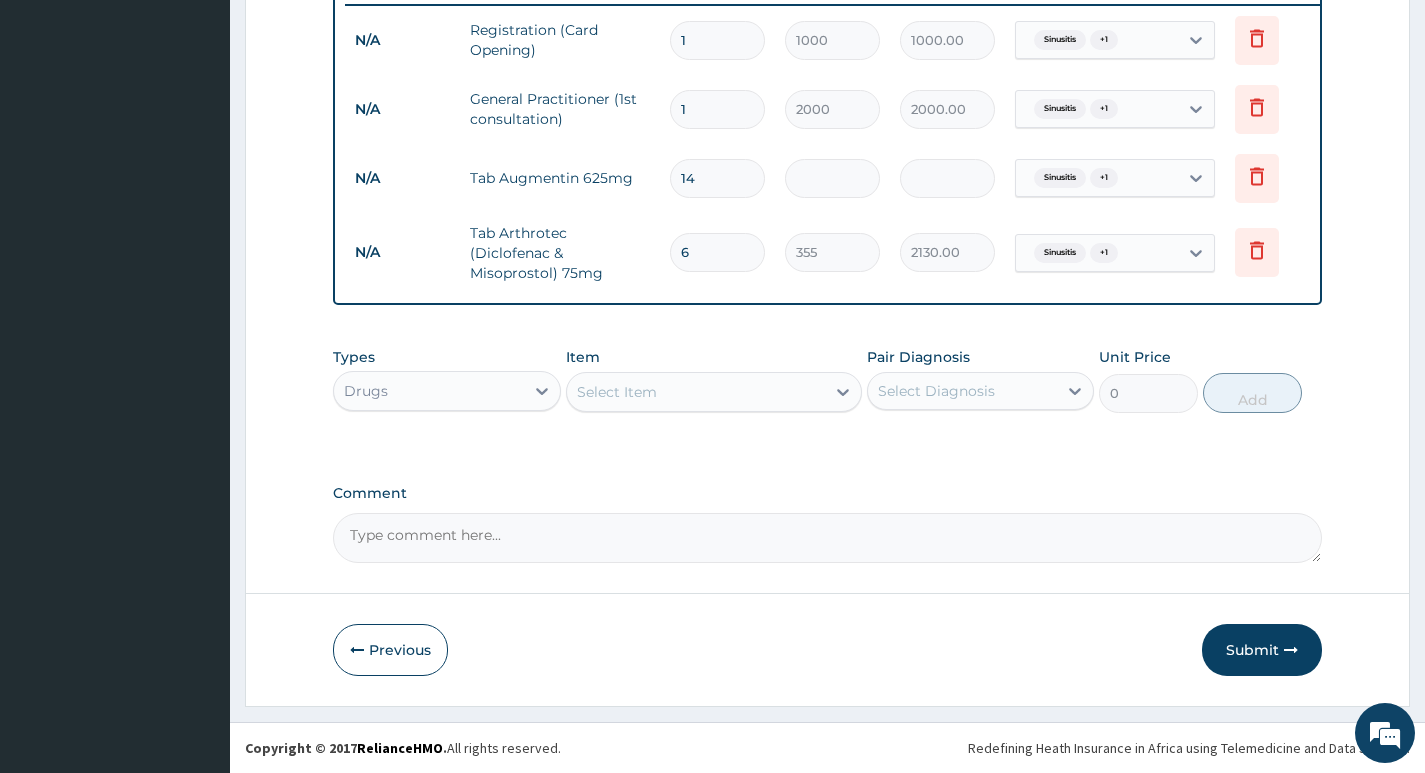 drag, startPoint x: 1228, startPoint y: 641, endPoint x: 1198, endPoint y: 587, distance: 61.77378 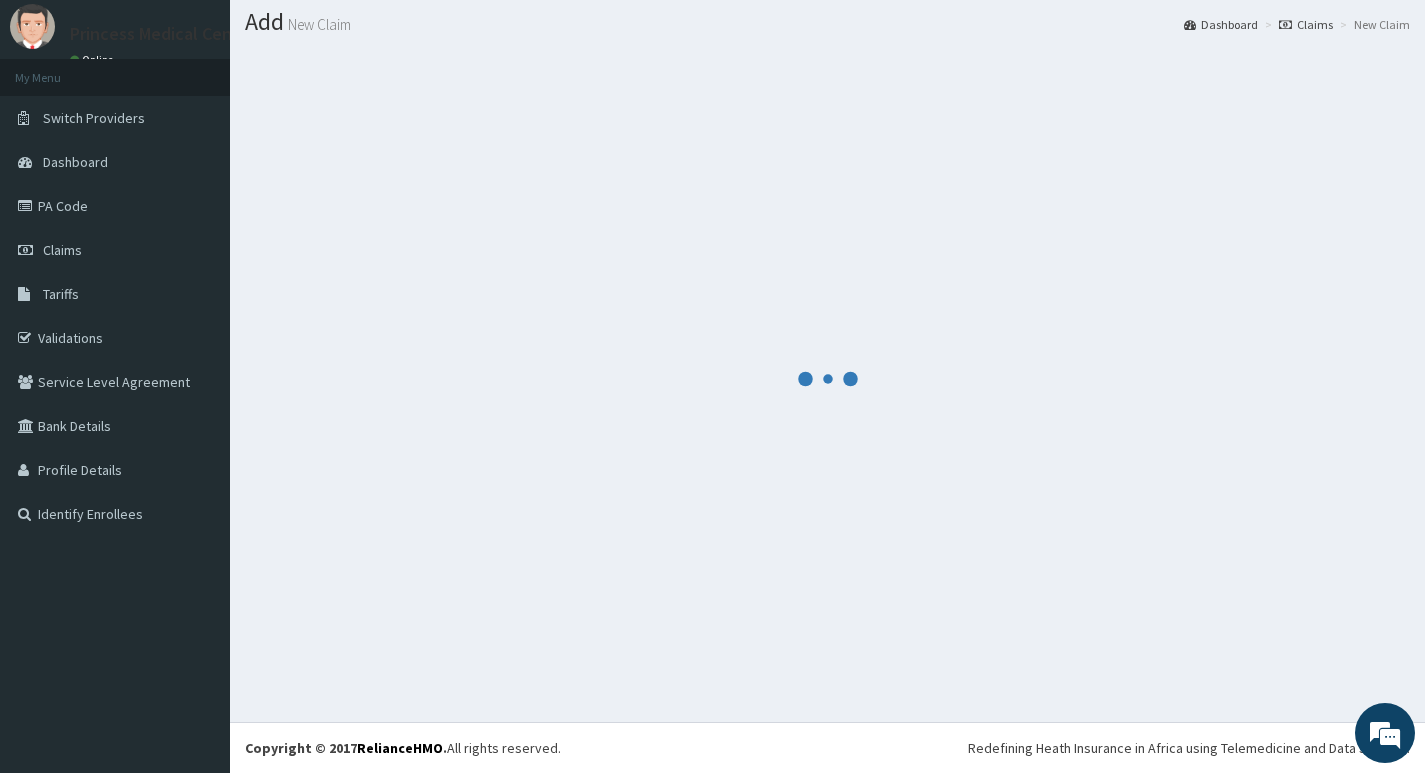 scroll, scrollTop: 56, scrollLeft: 0, axis: vertical 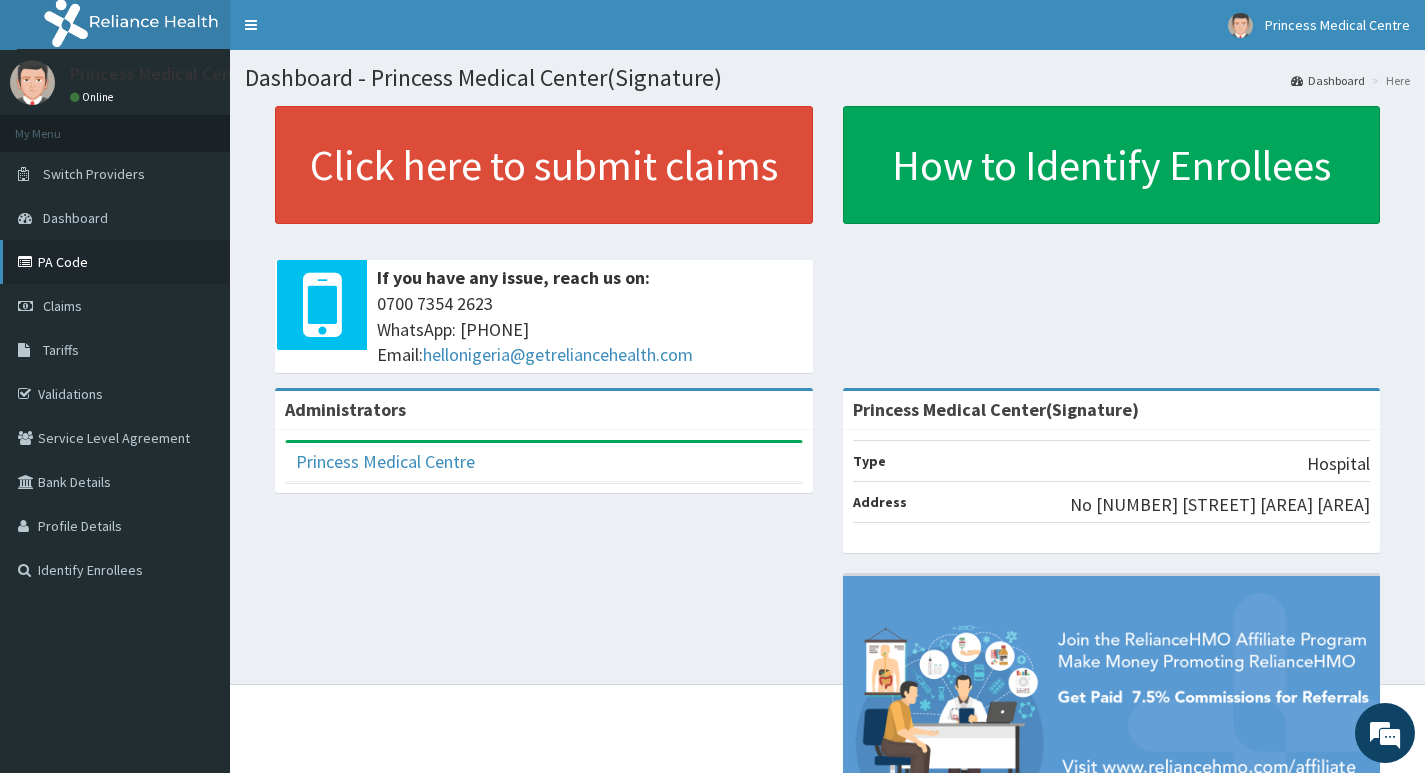 click on "PA Code" at bounding box center (115, 262) 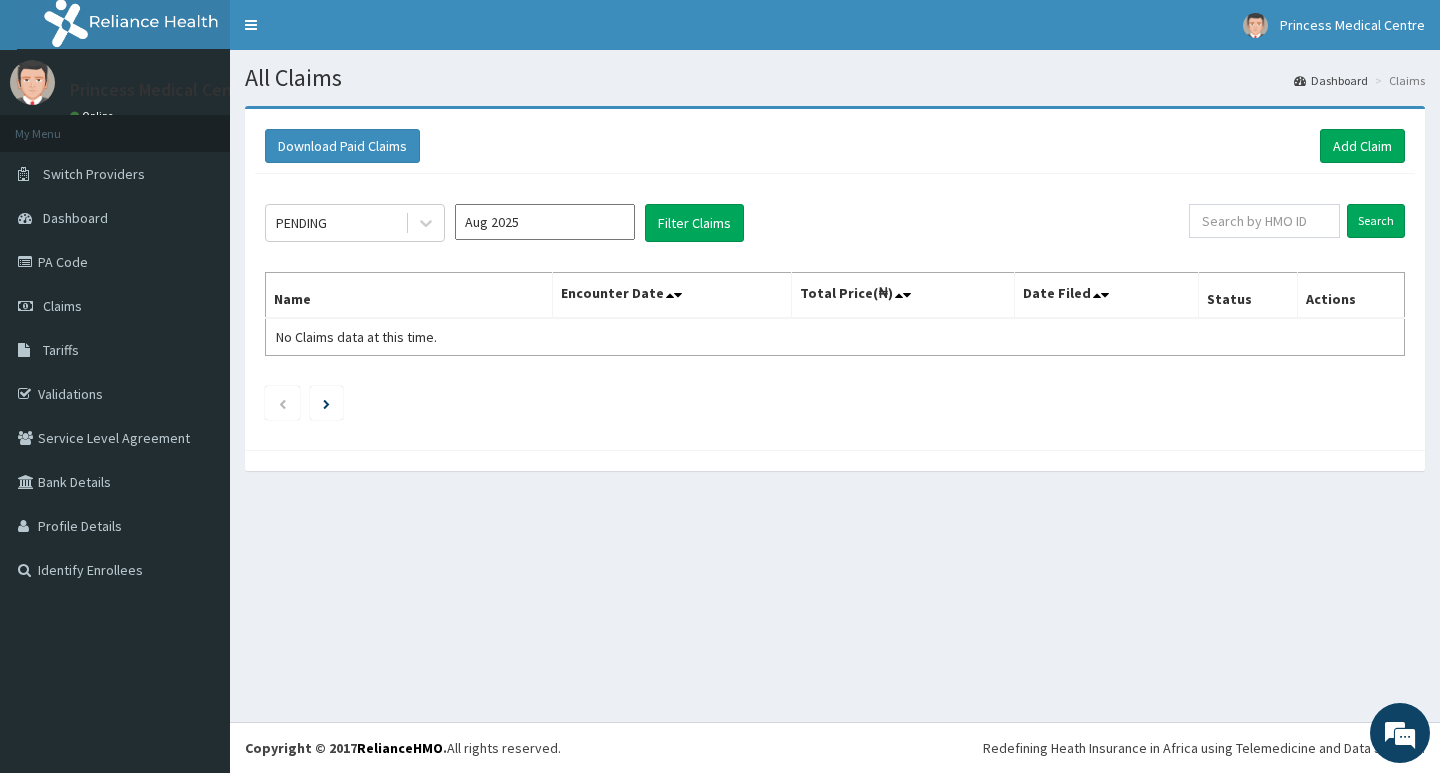 scroll, scrollTop: 0, scrollLeft: 0, axis: both 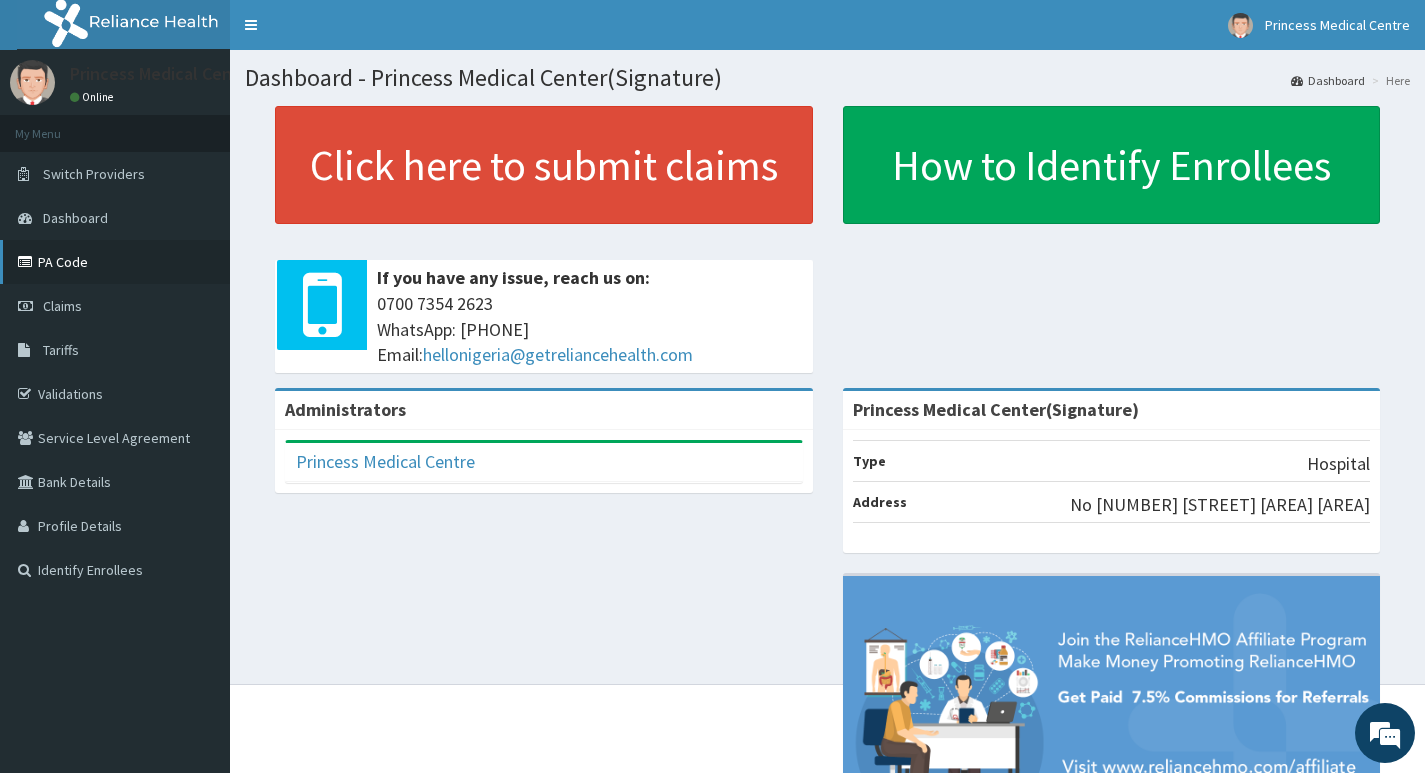 click on "PA Code" at bounding box center (115, 262) 